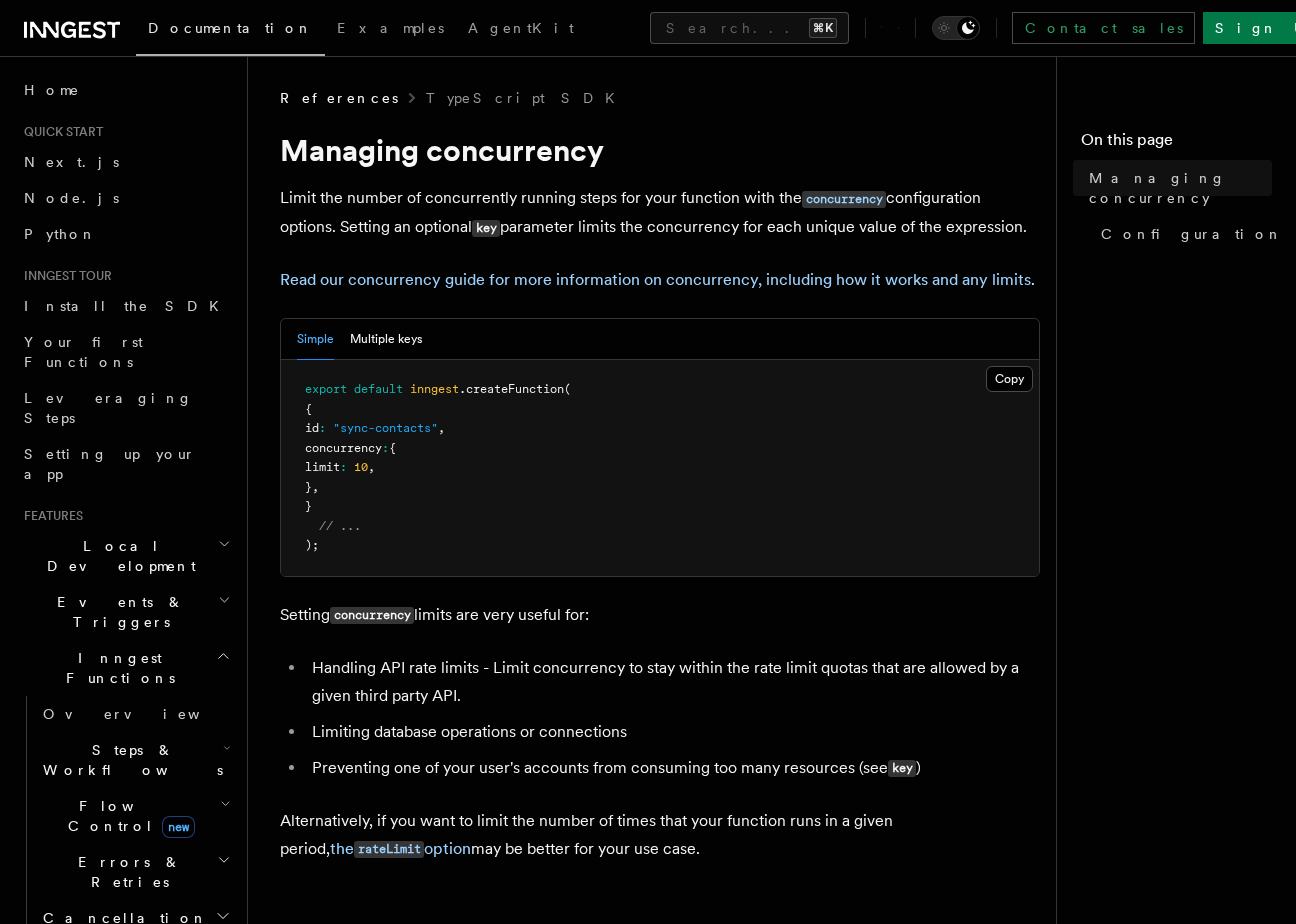 scroll, scrollTop: 0, scrollLeft: 0, axis: both 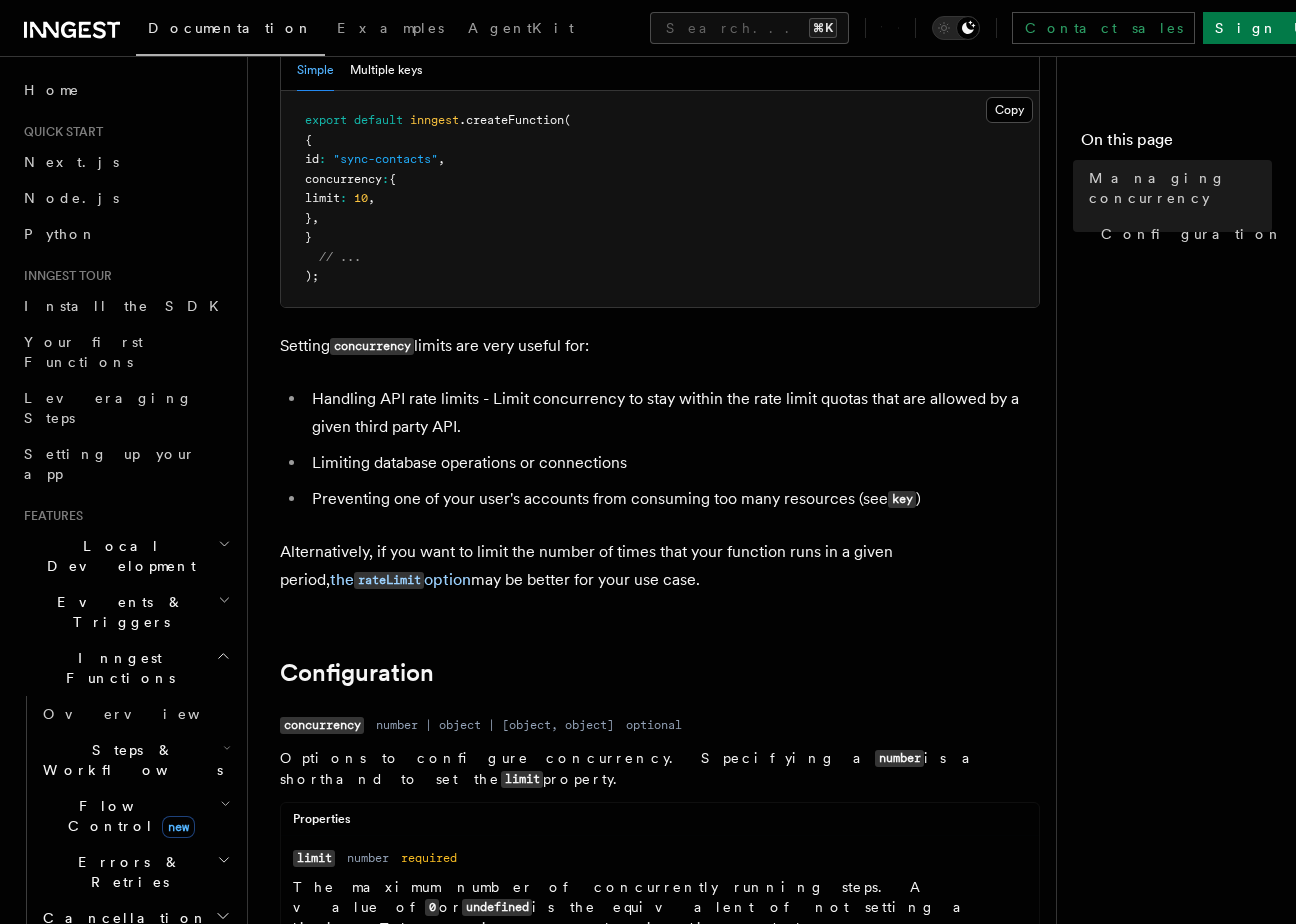 drag, startPoint x: 373, startPoint y: 480, endPoint x: 597, endPoint y: 480, distance: 224 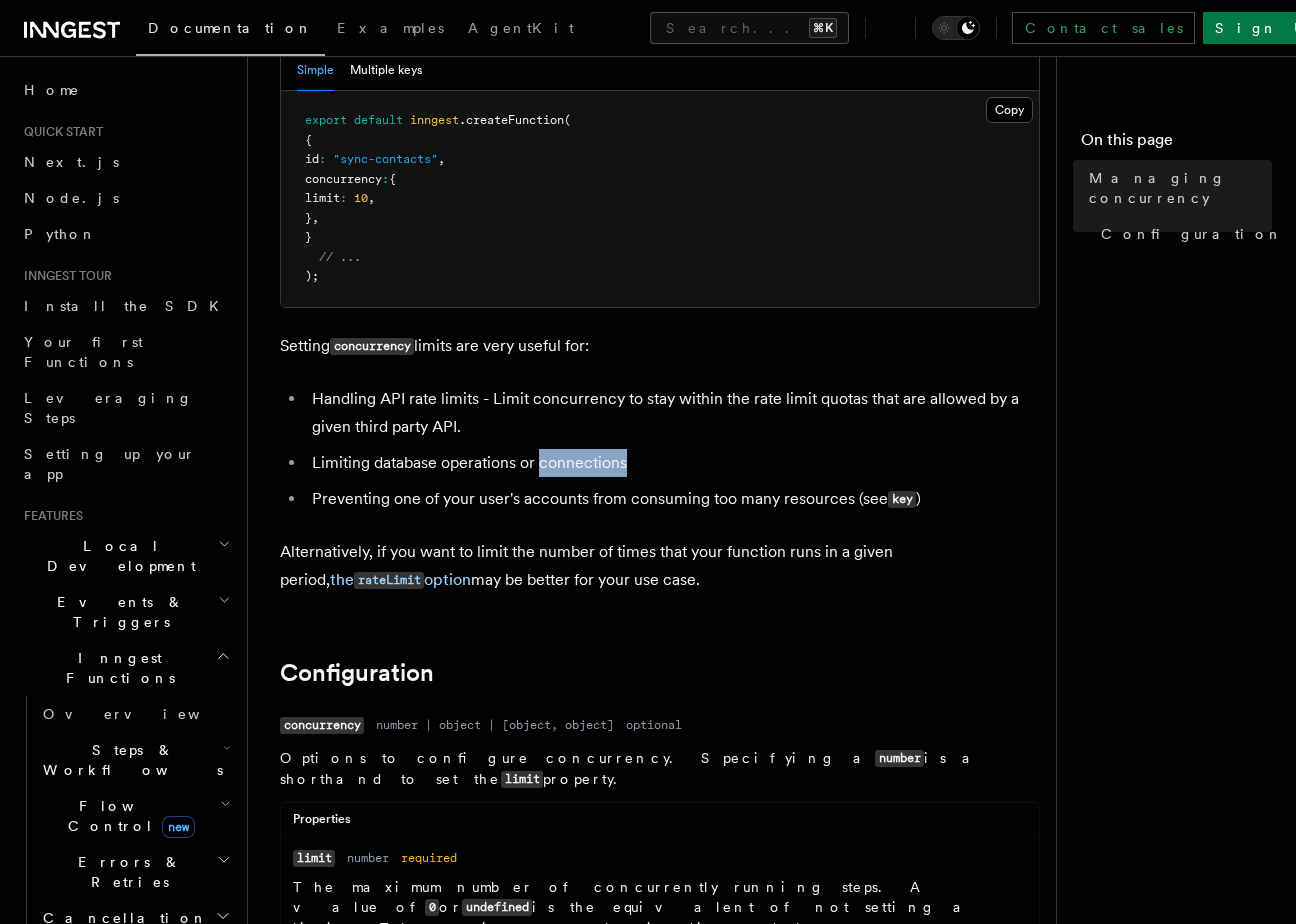 click on "Limiting database operations or connections" at bounding box center (673, 463) 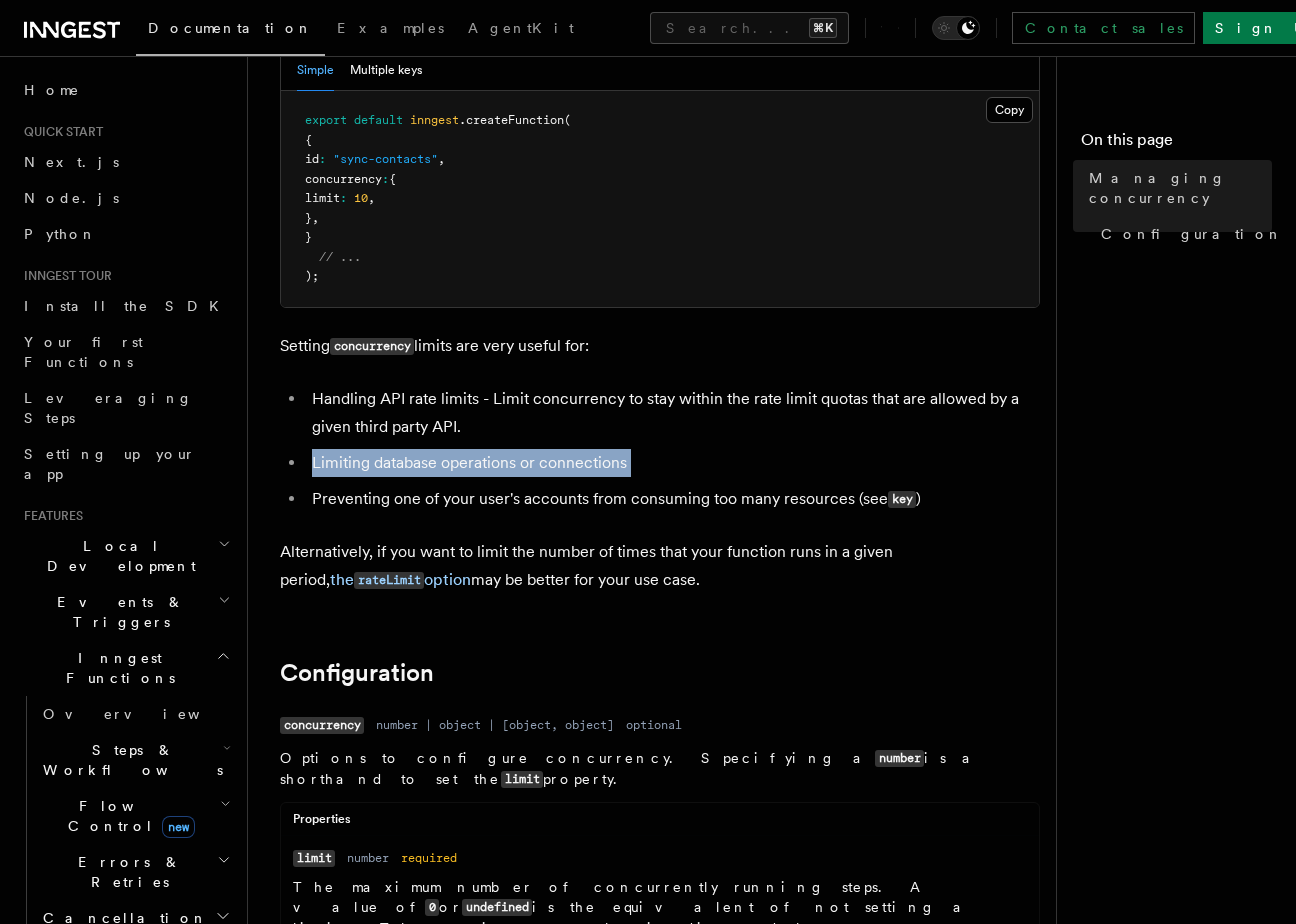 click on "Limiting database operations or connections" at bounding box center [673, 463] 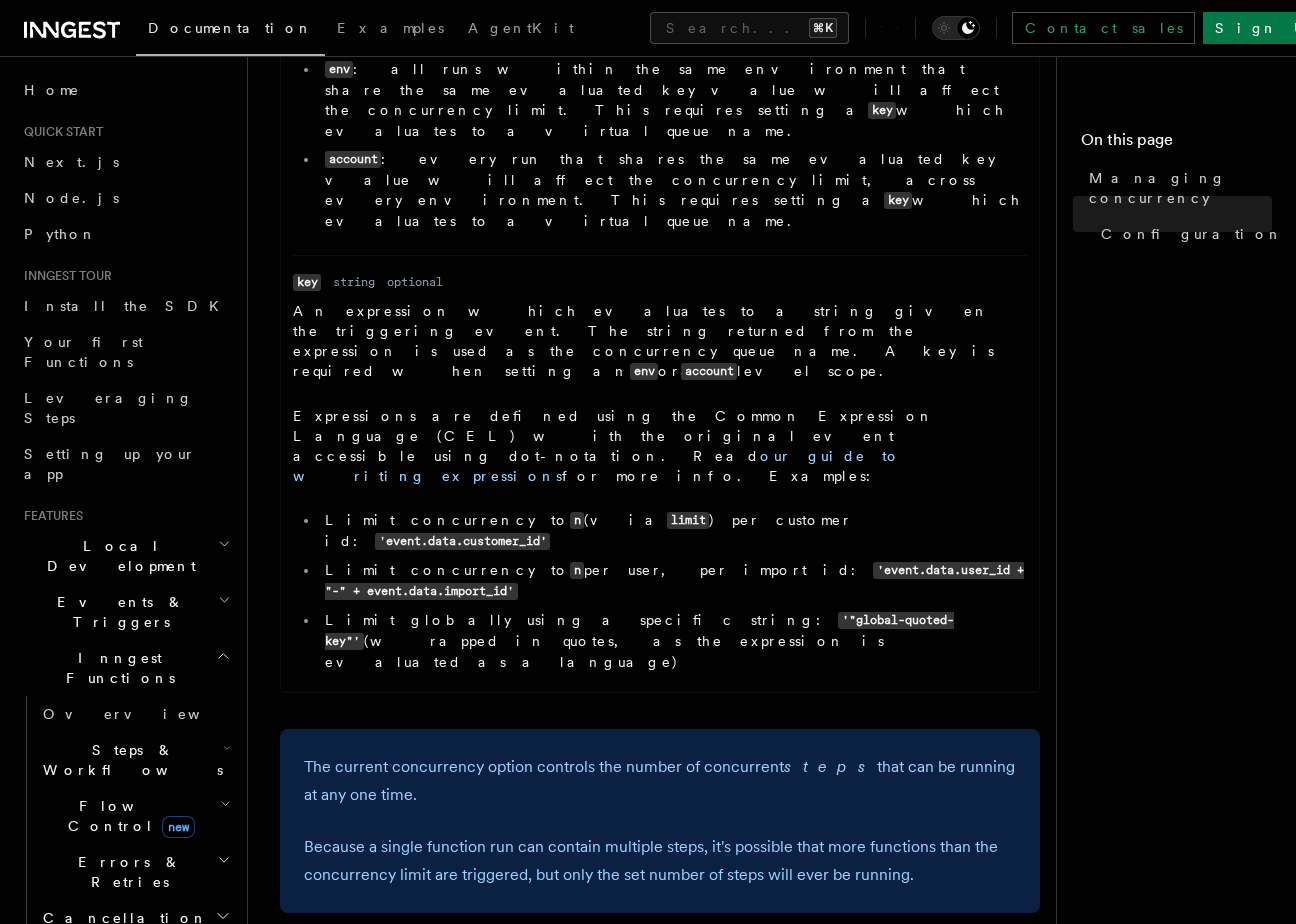 scroll, scrollTop: 1427, scrollLeft: 0, axis: vertical 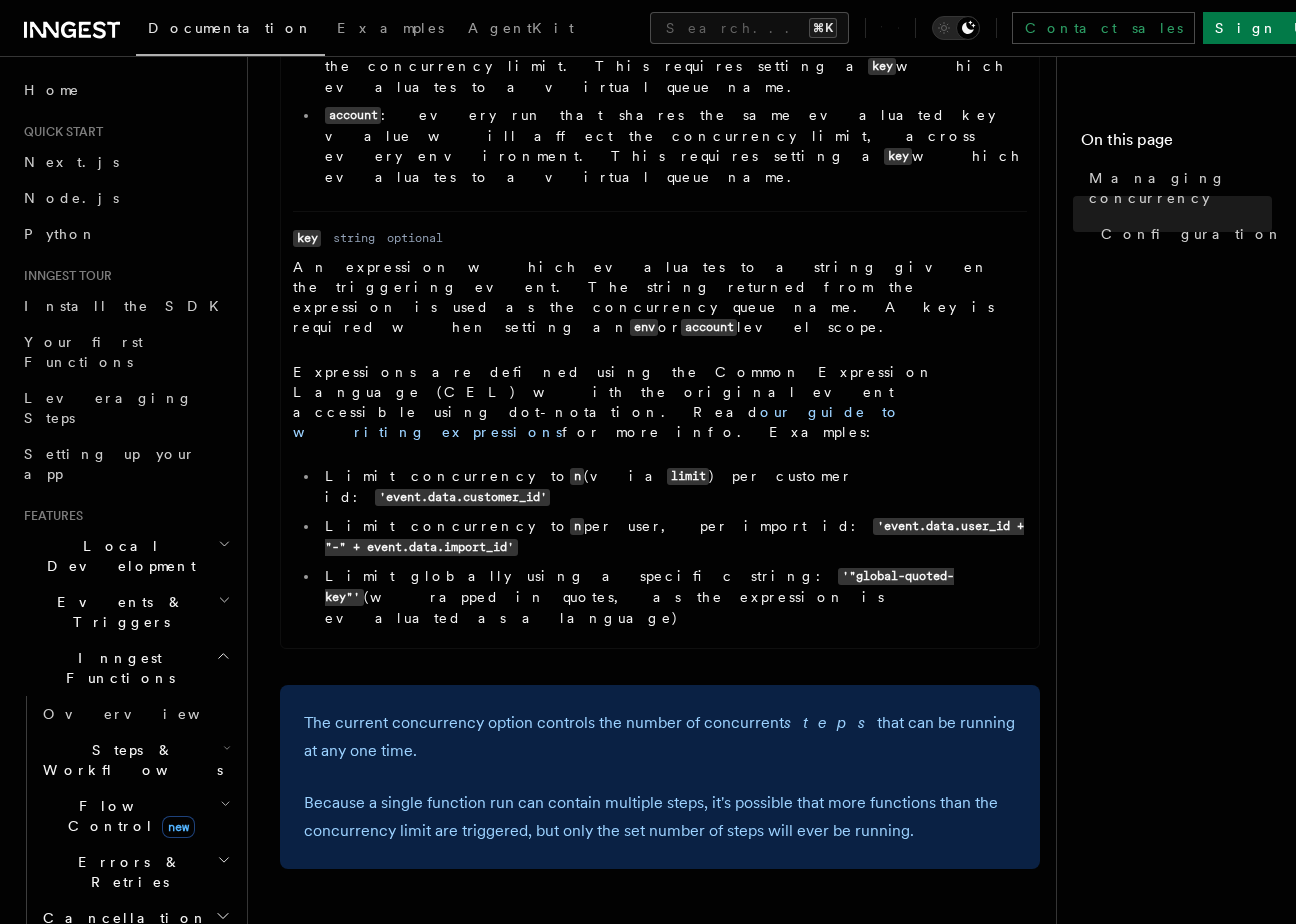 click on "The current concurrency option controls the number of concurrent  steps  that can be running at any one time." at bounding box center [660, 737] 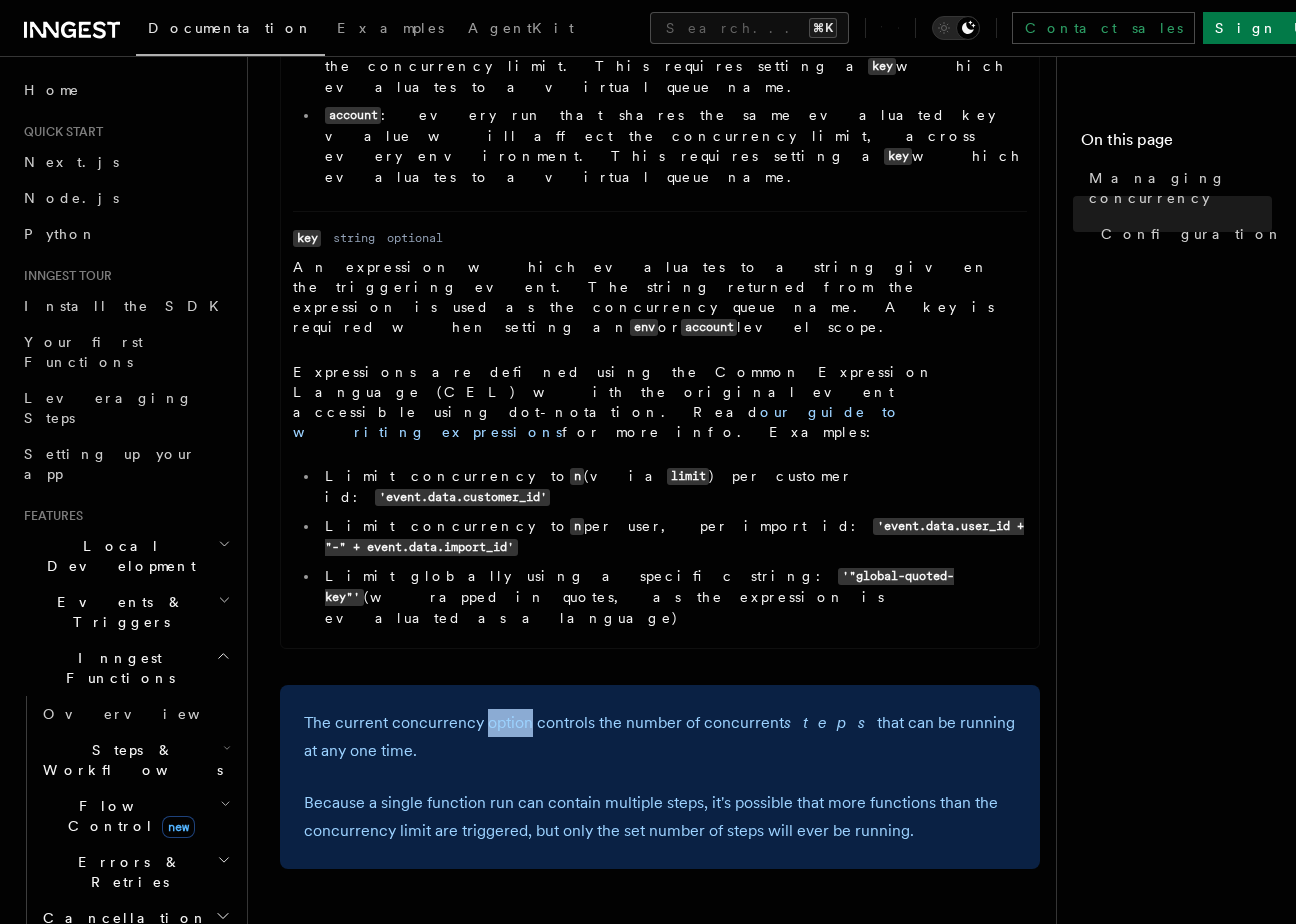click on "The current concurrency option controls the number of concurrent  steps  that can be running at any one time." at bounding box center (660, 737) 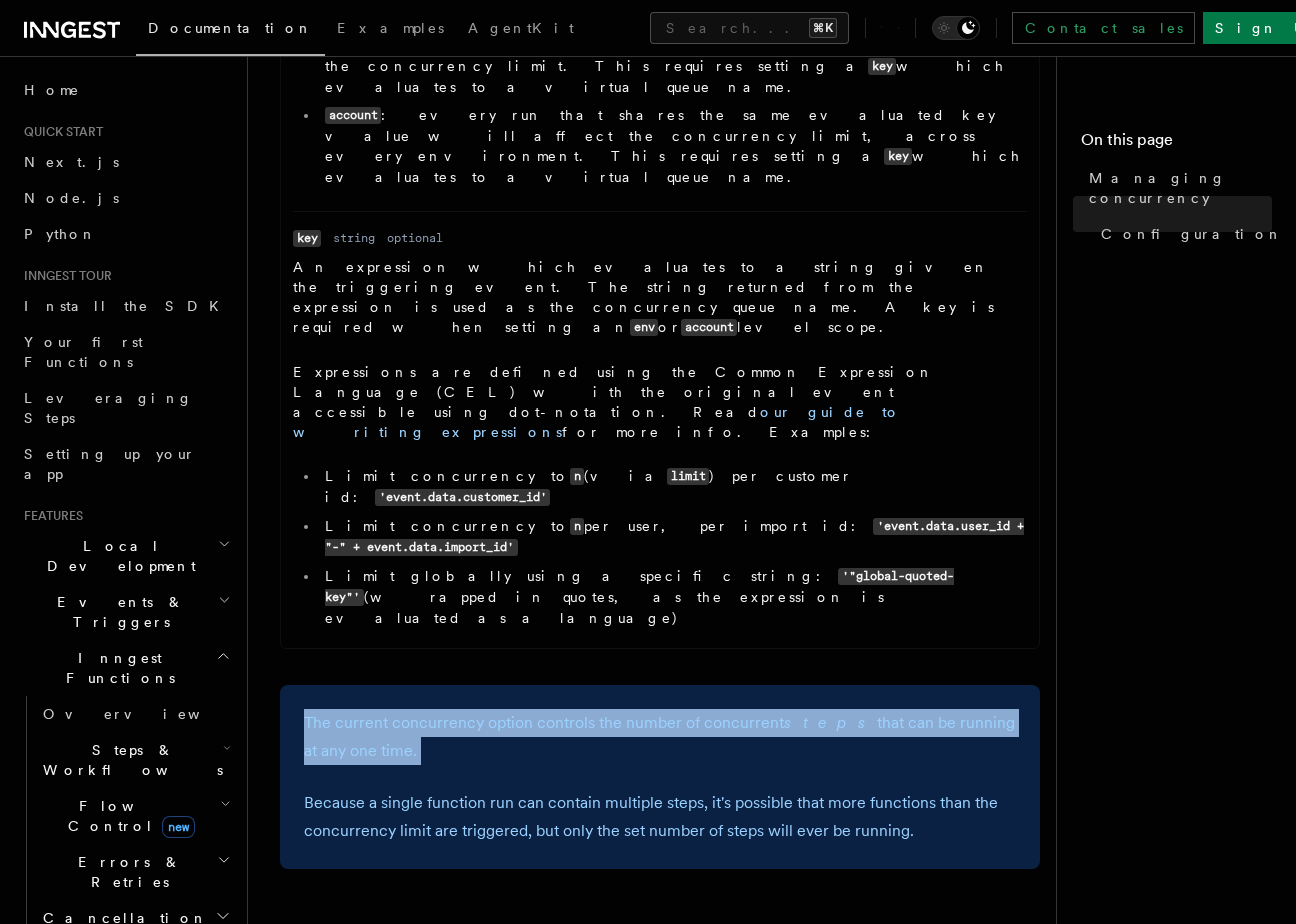 click on "The current concurrency option controls the number of concurrent  steps  that can be running at any one time." at bounding box center (660, 737) 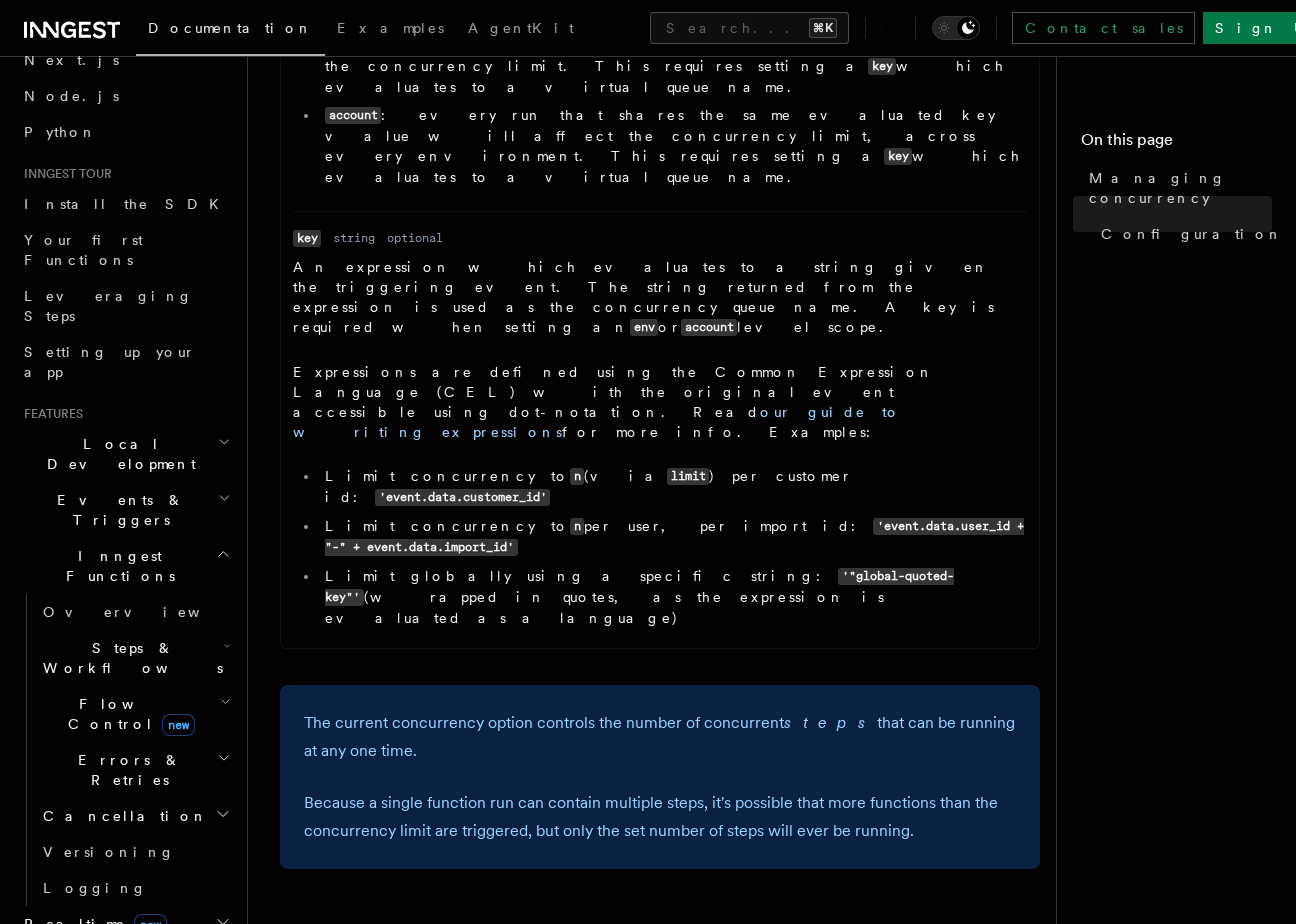 scroll, scrollTop: 80, scrollLeft: 0, axis: vertical 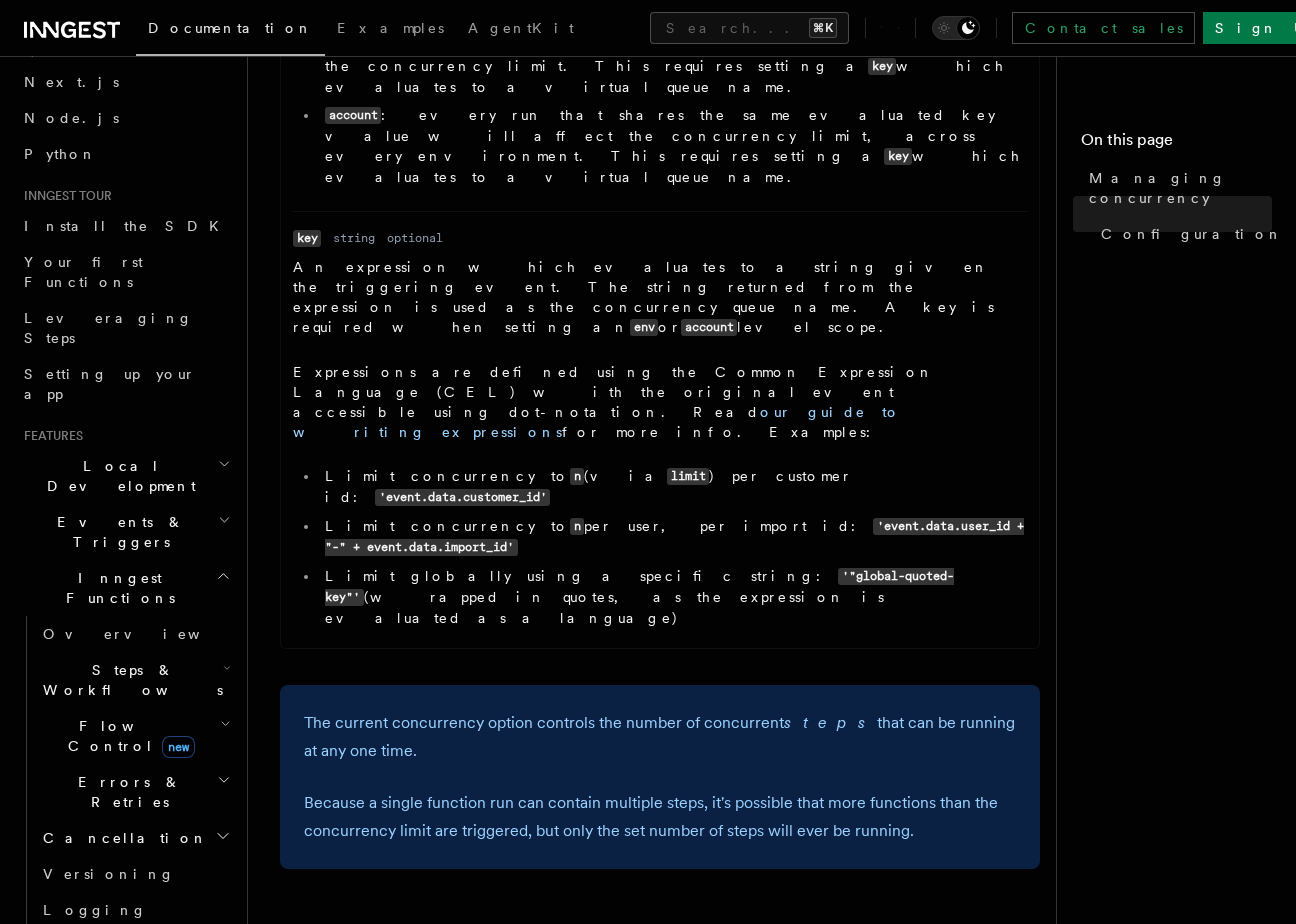 click on "Steps & Workflows" at bounding box center (129, 680) 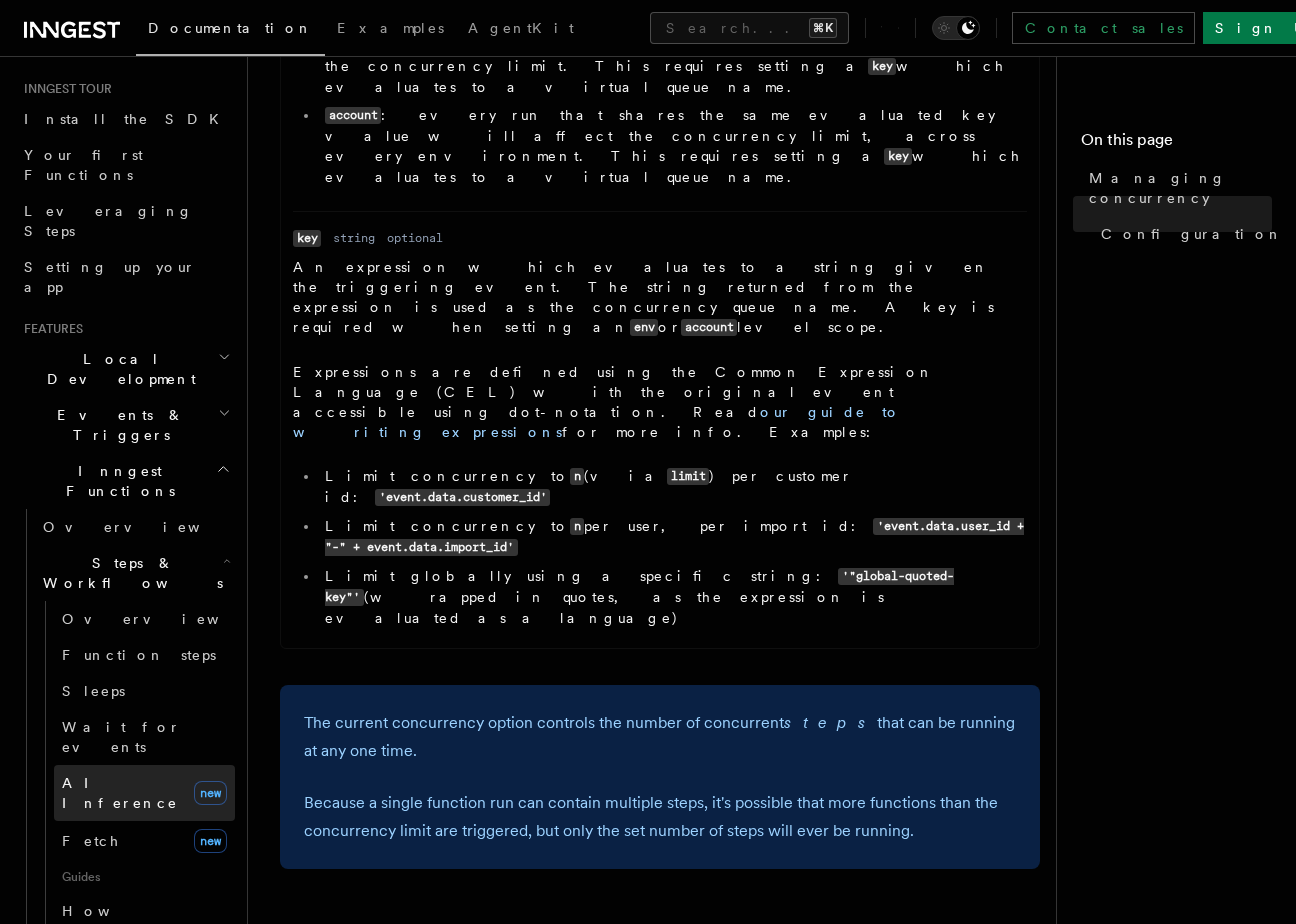 scroll, scrollTop: 193, scrollLeft: 0, axis: vertical 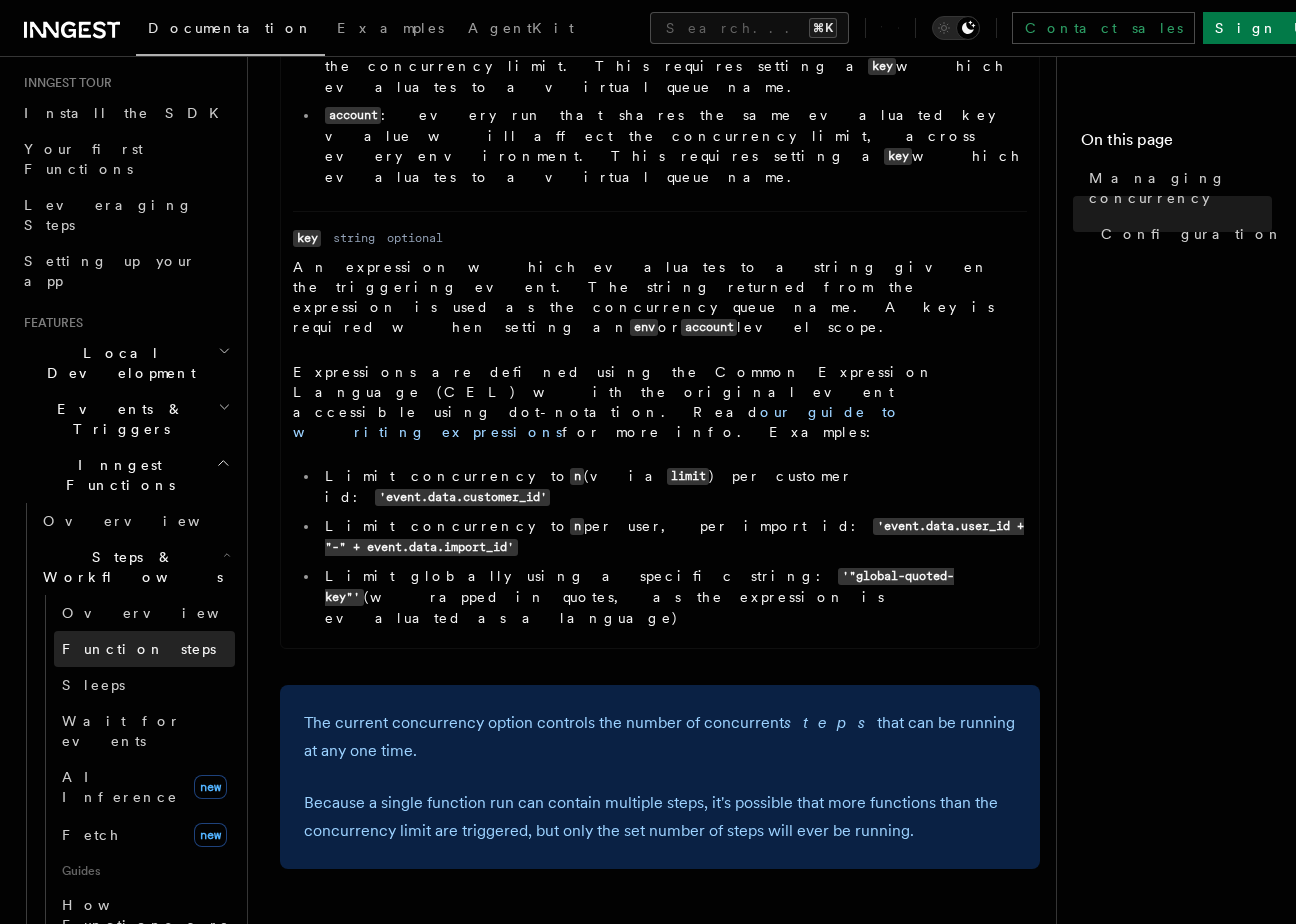 click on "Function steps" at bounding box center (144, 649) 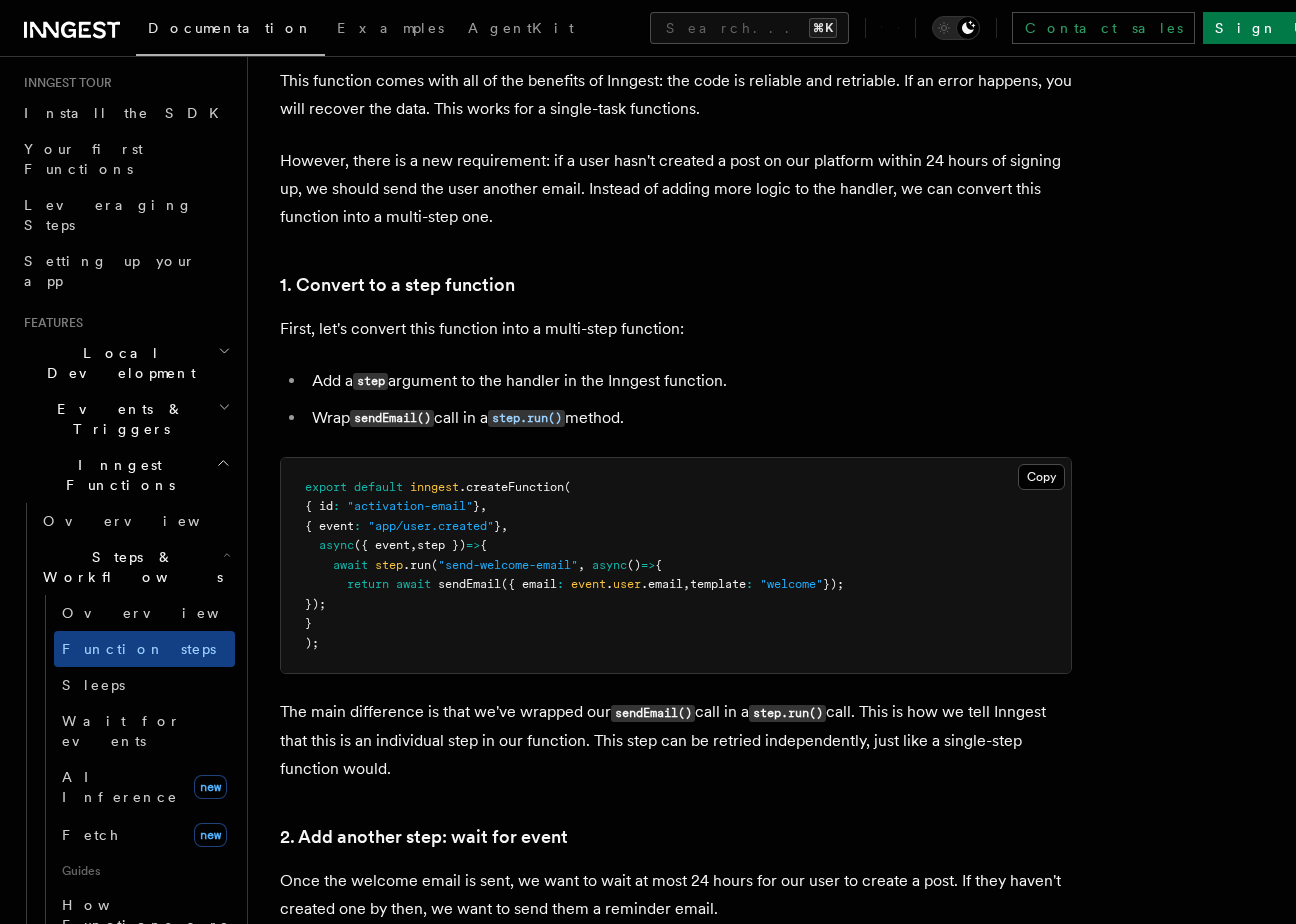 scroll, scrollTop: 1264, scrollLeft: 0, axis: vertical 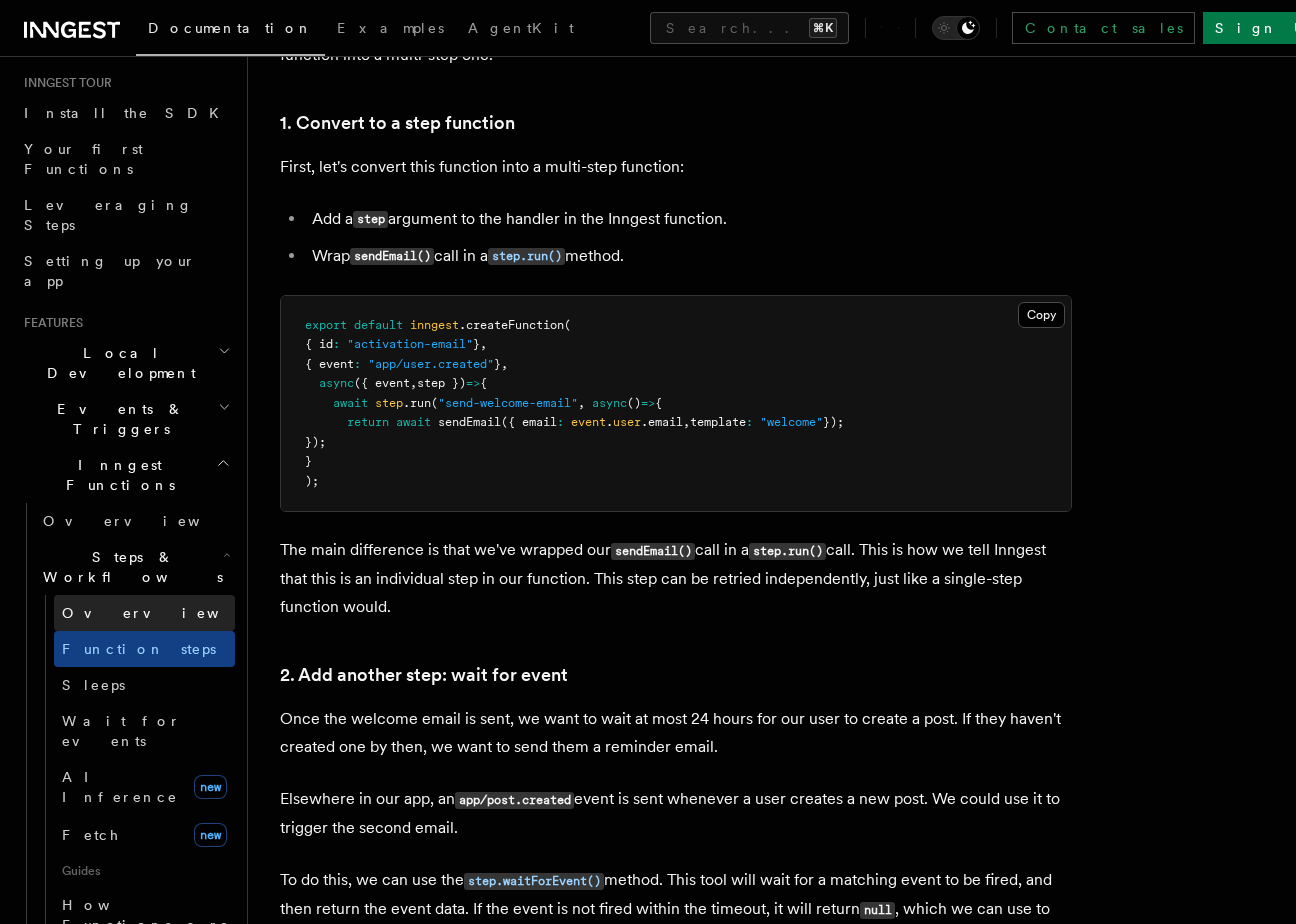 click on "Overview" at bounding box center (144, 613) 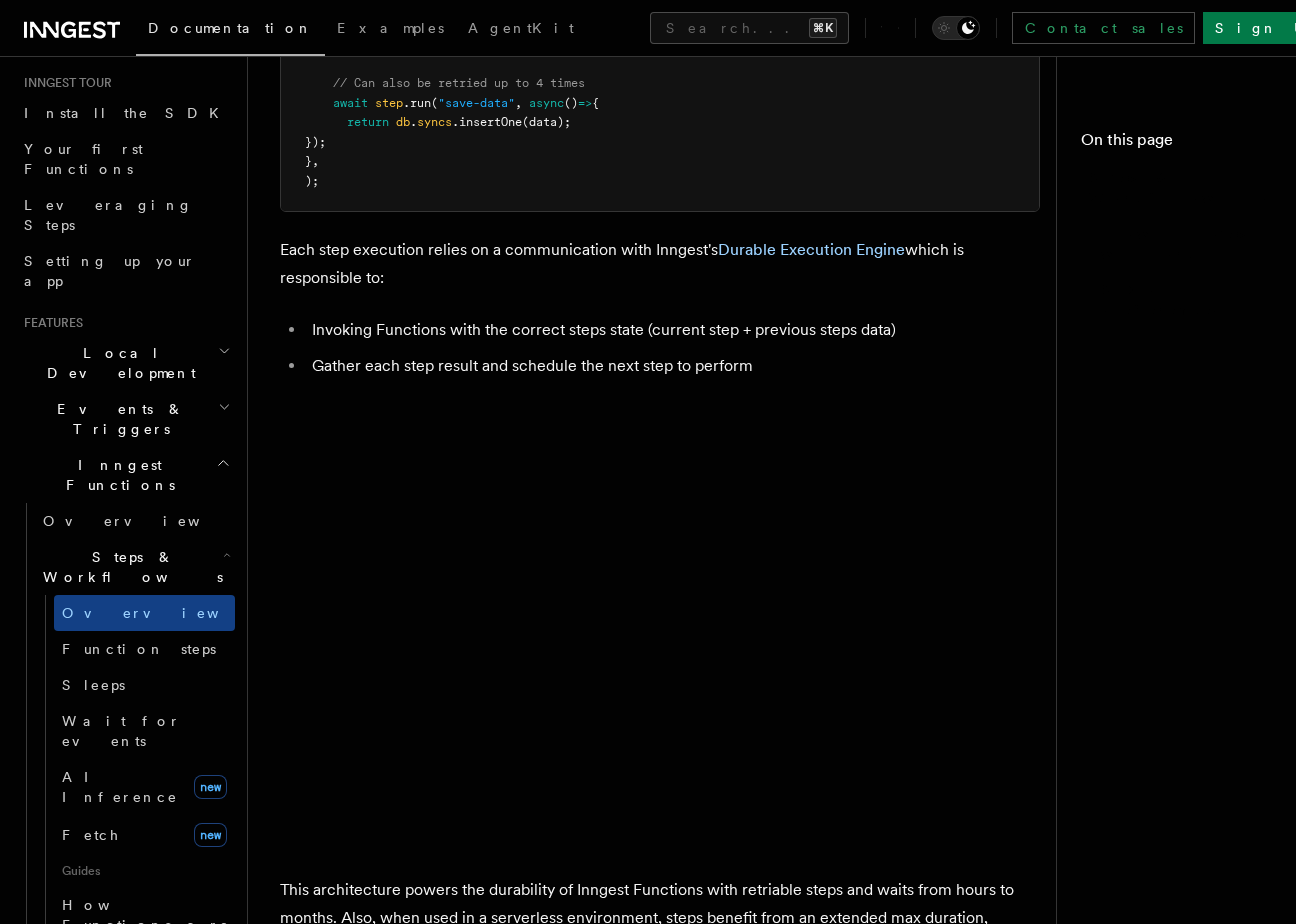 scroll, scrollTop: 0, scrollLeft: 0, axis: both 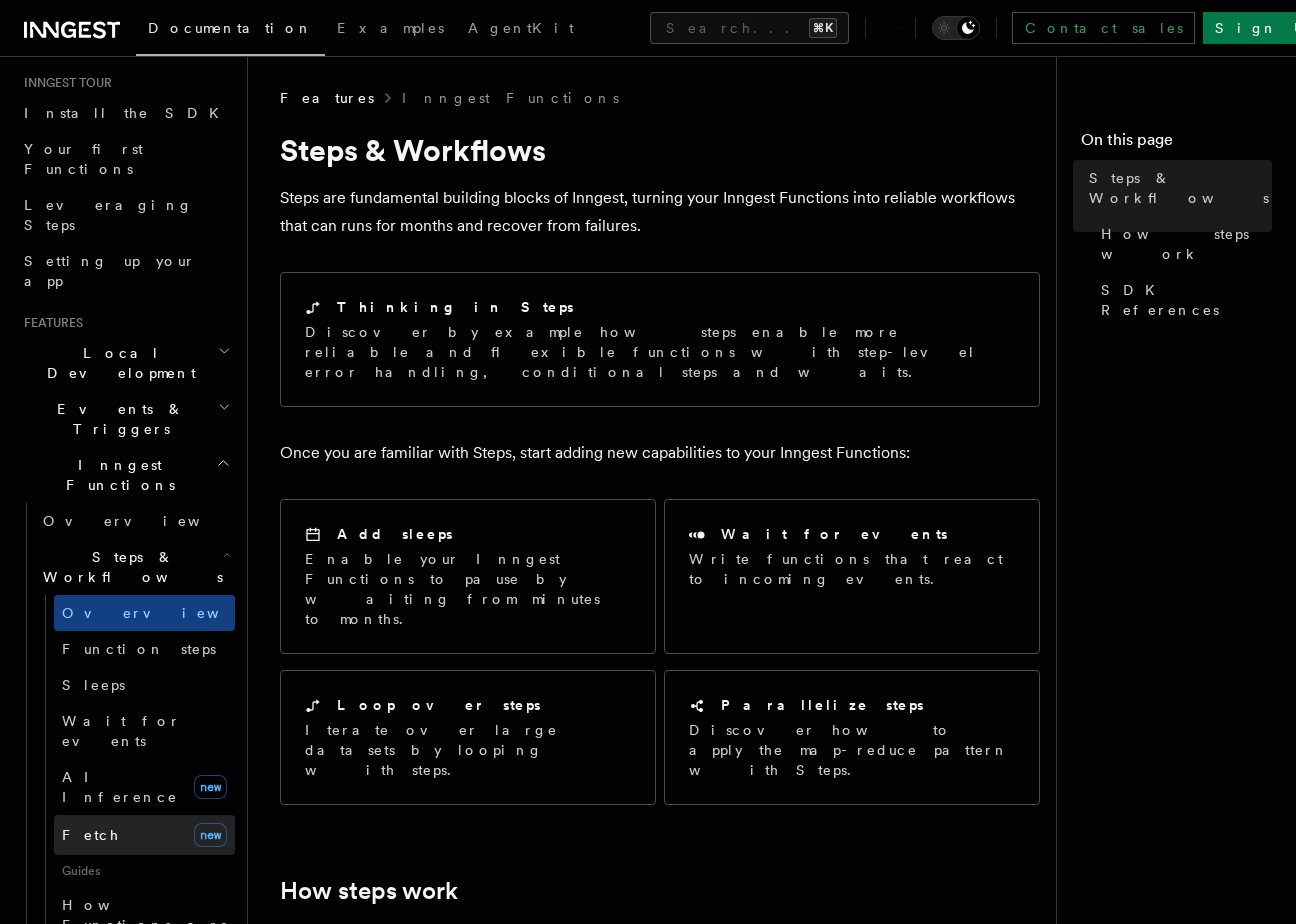click on "Fetch new" at bounding box center [144, 835] 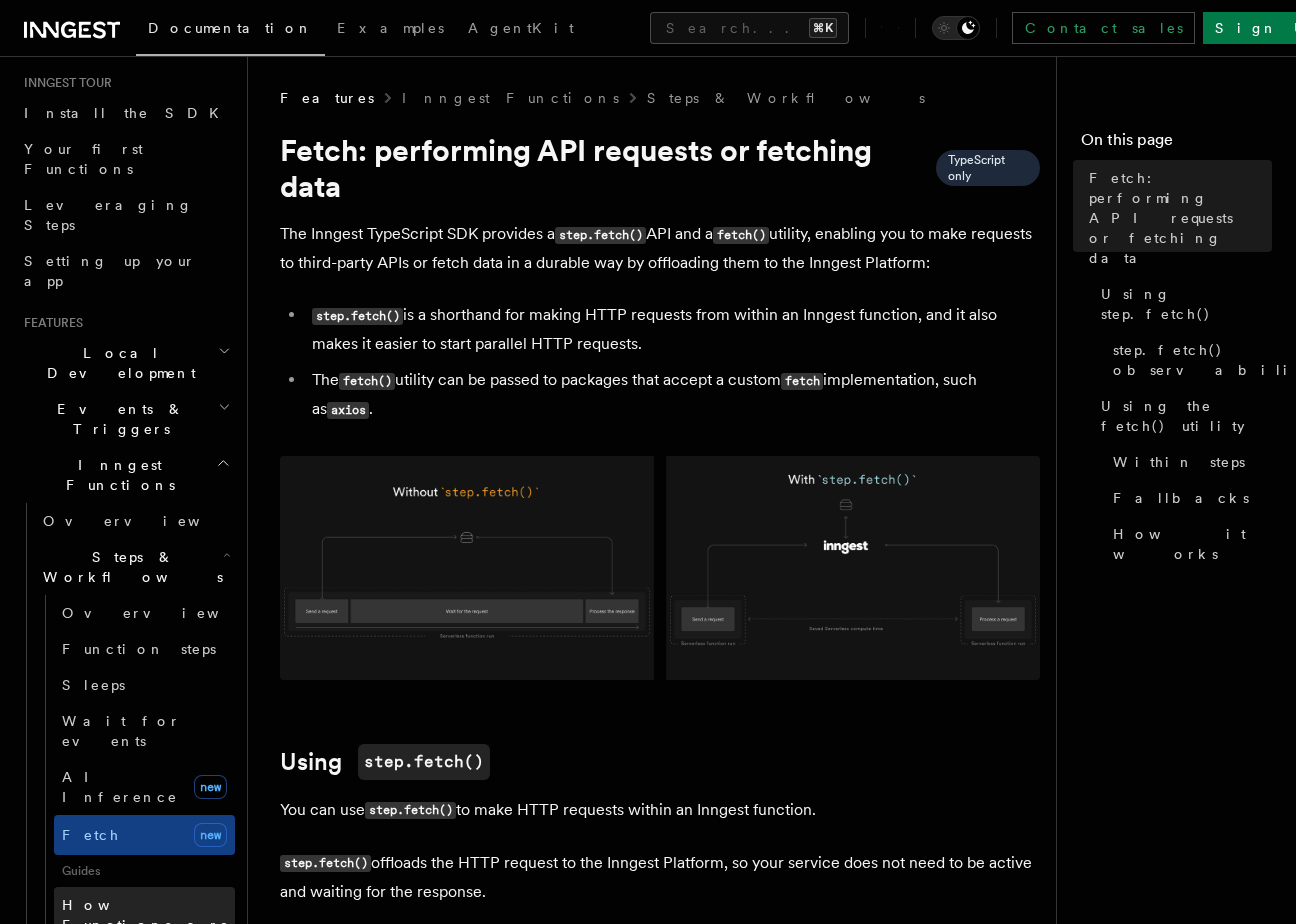 click on "How Functions are executed" at bounding box center [146, 925] 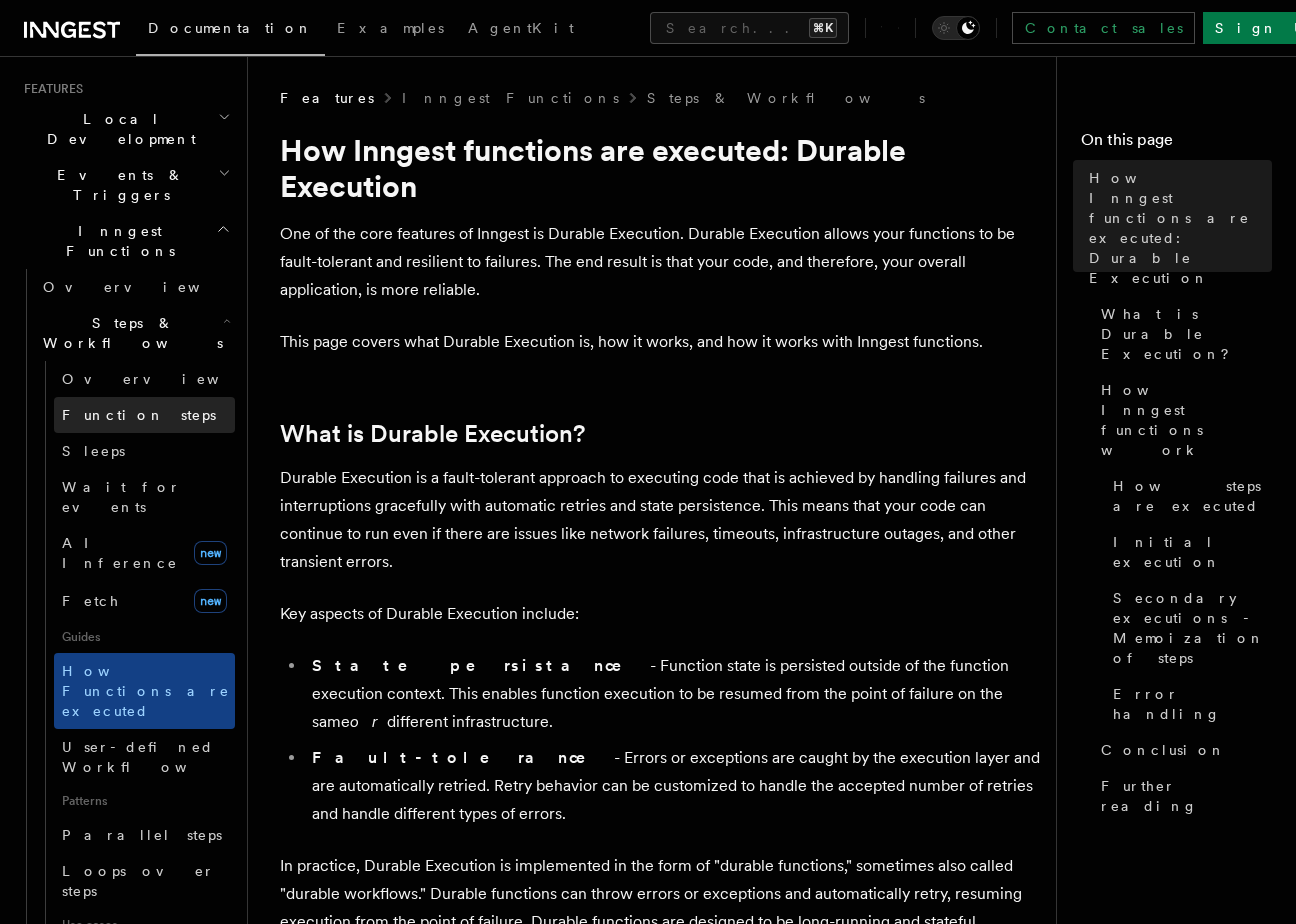 scroll, scrollTop: 428, scrollLeft: 0, axis: vertical 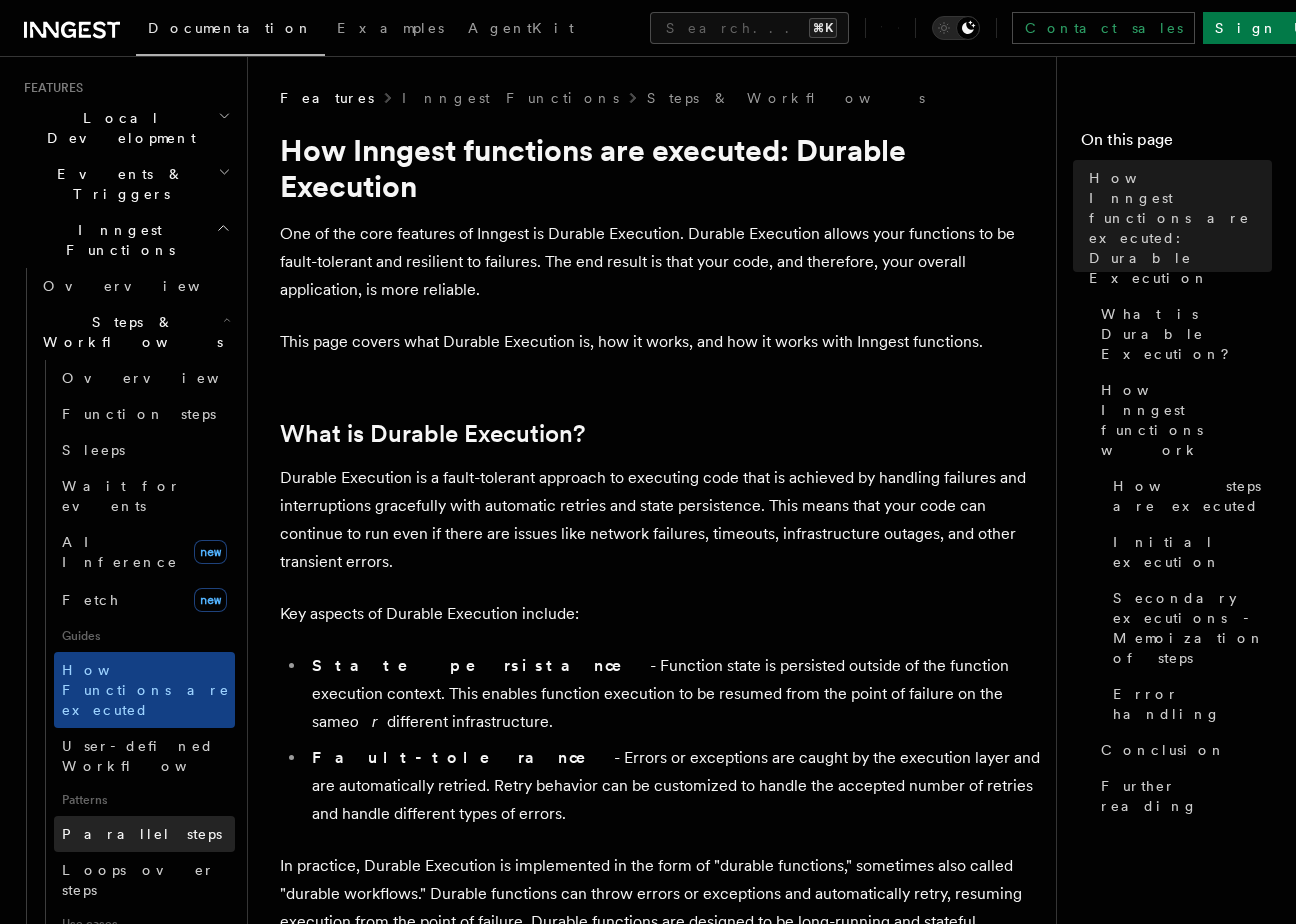 click on "Parallel steps" at bounding box center [142, 834] 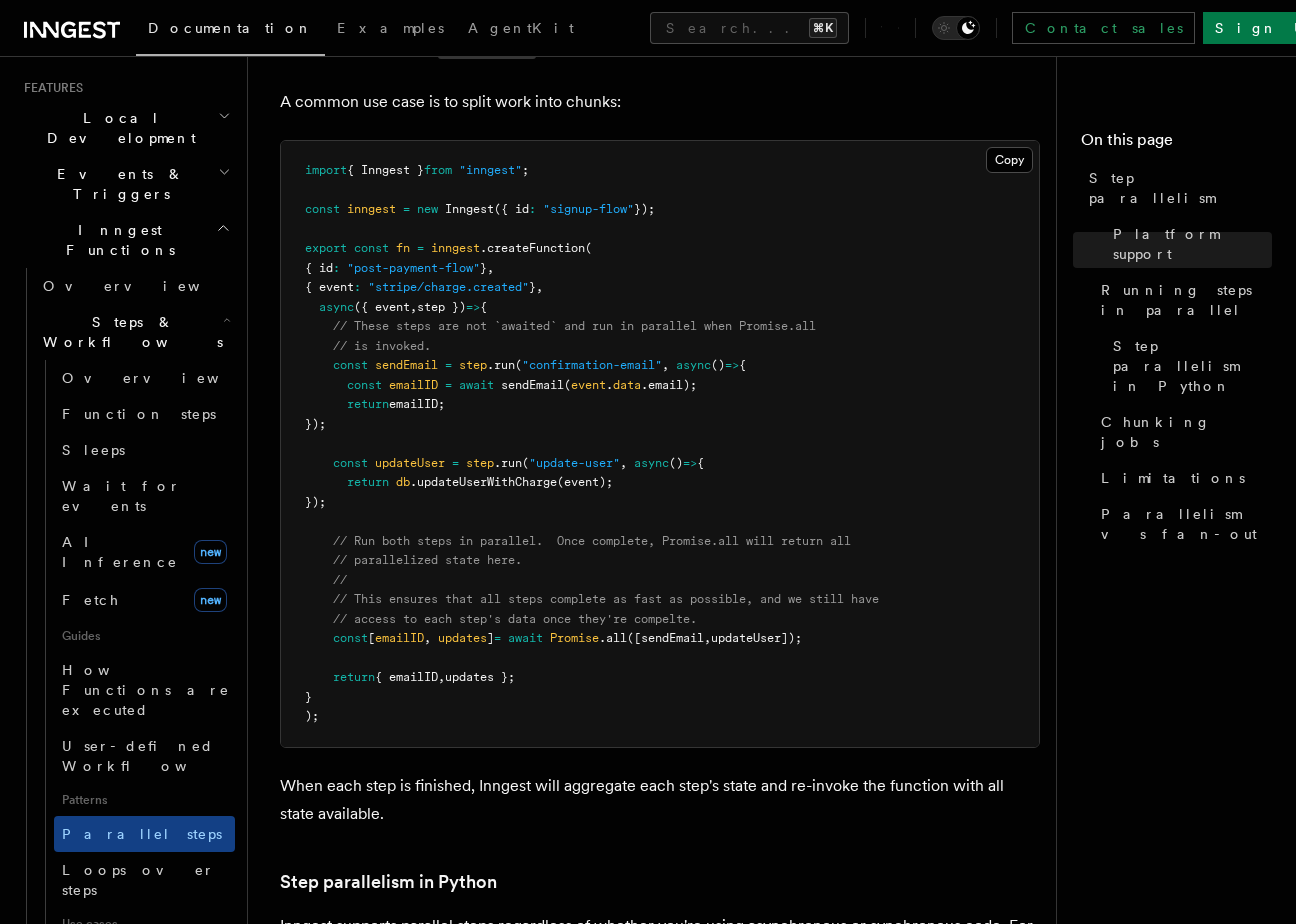 scroll, scrollTop: 620, scrollLeft: 0, axis: vertical 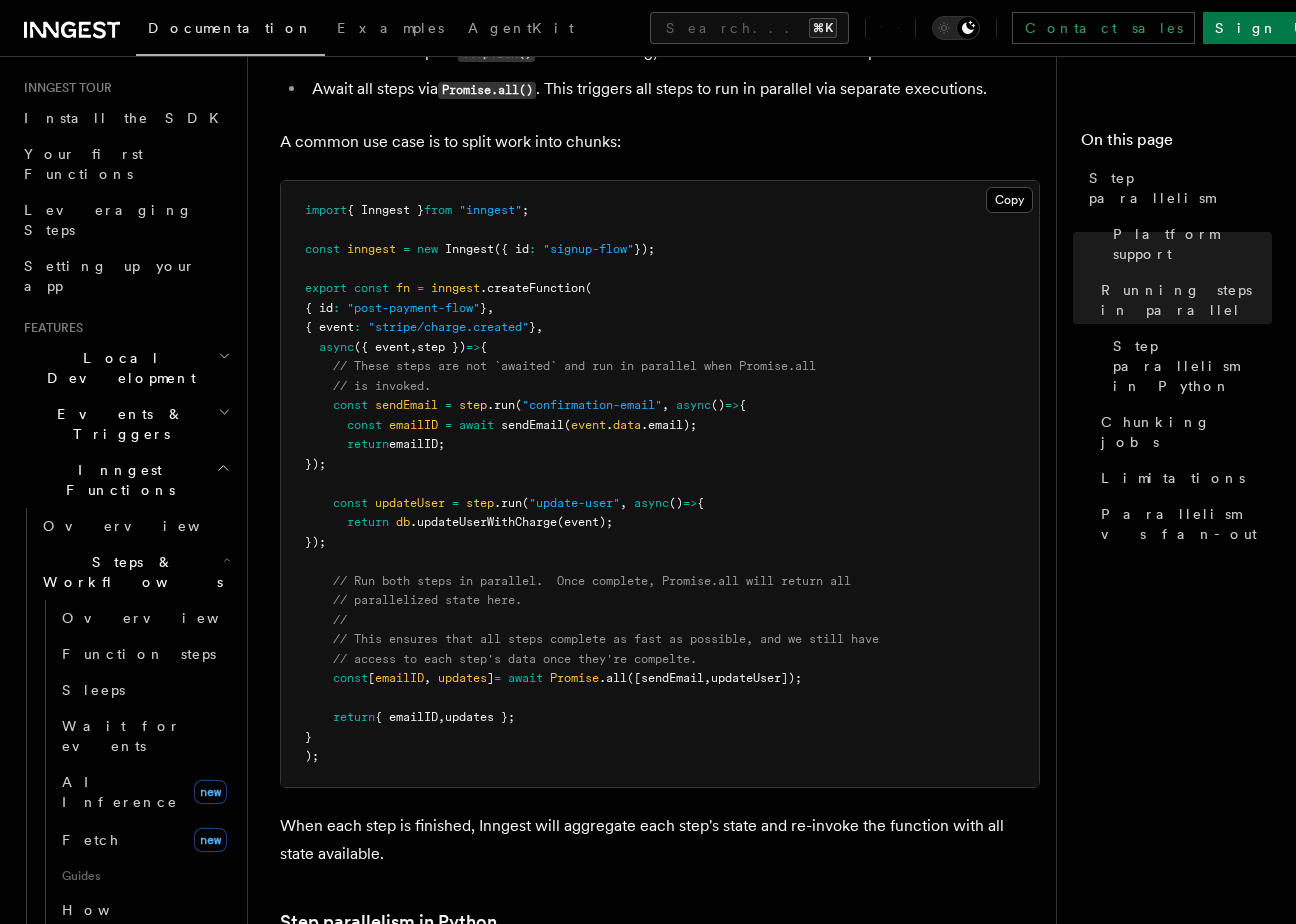 click on "Steps & Workflows" at bounding box center [135, 572] 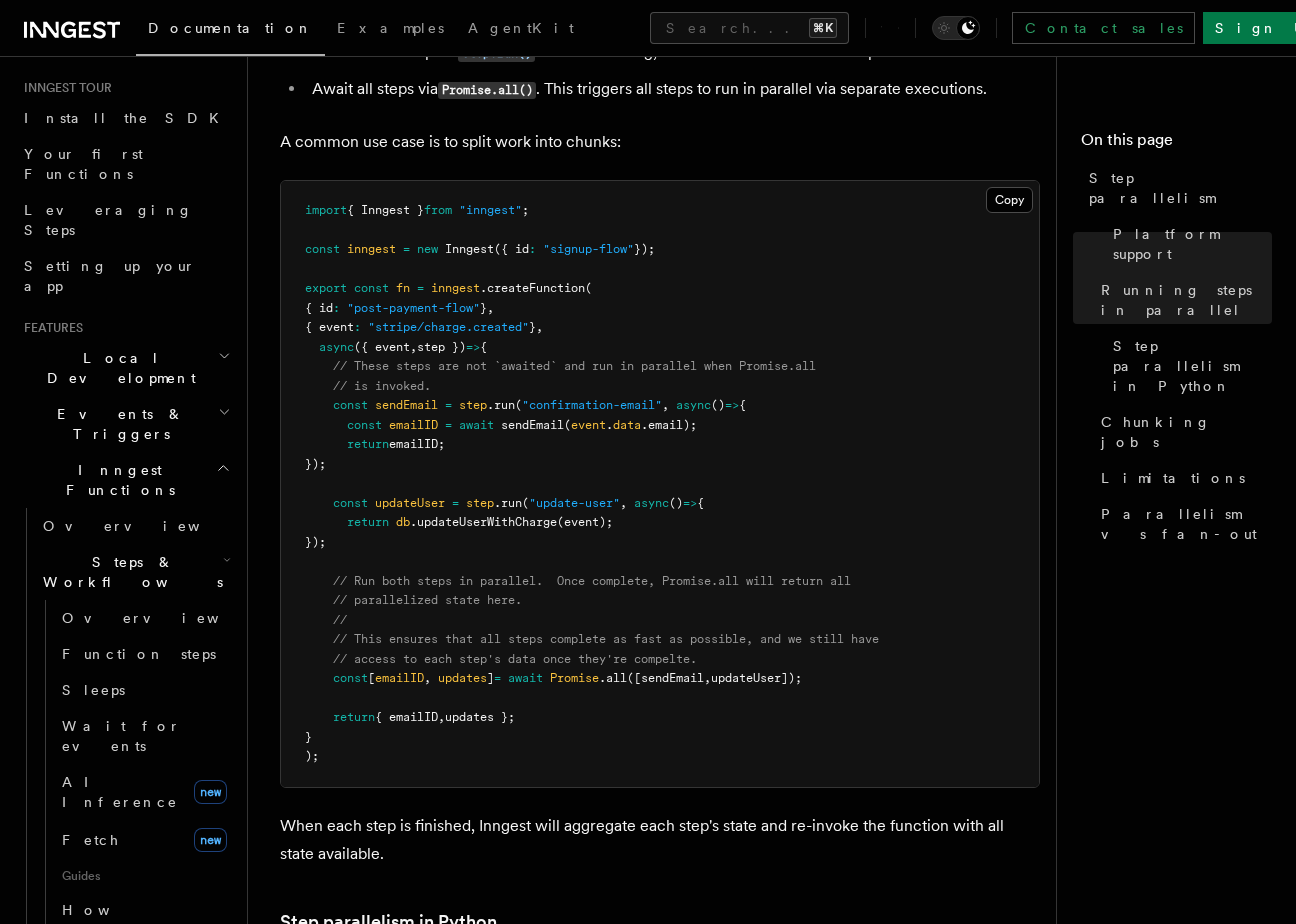type 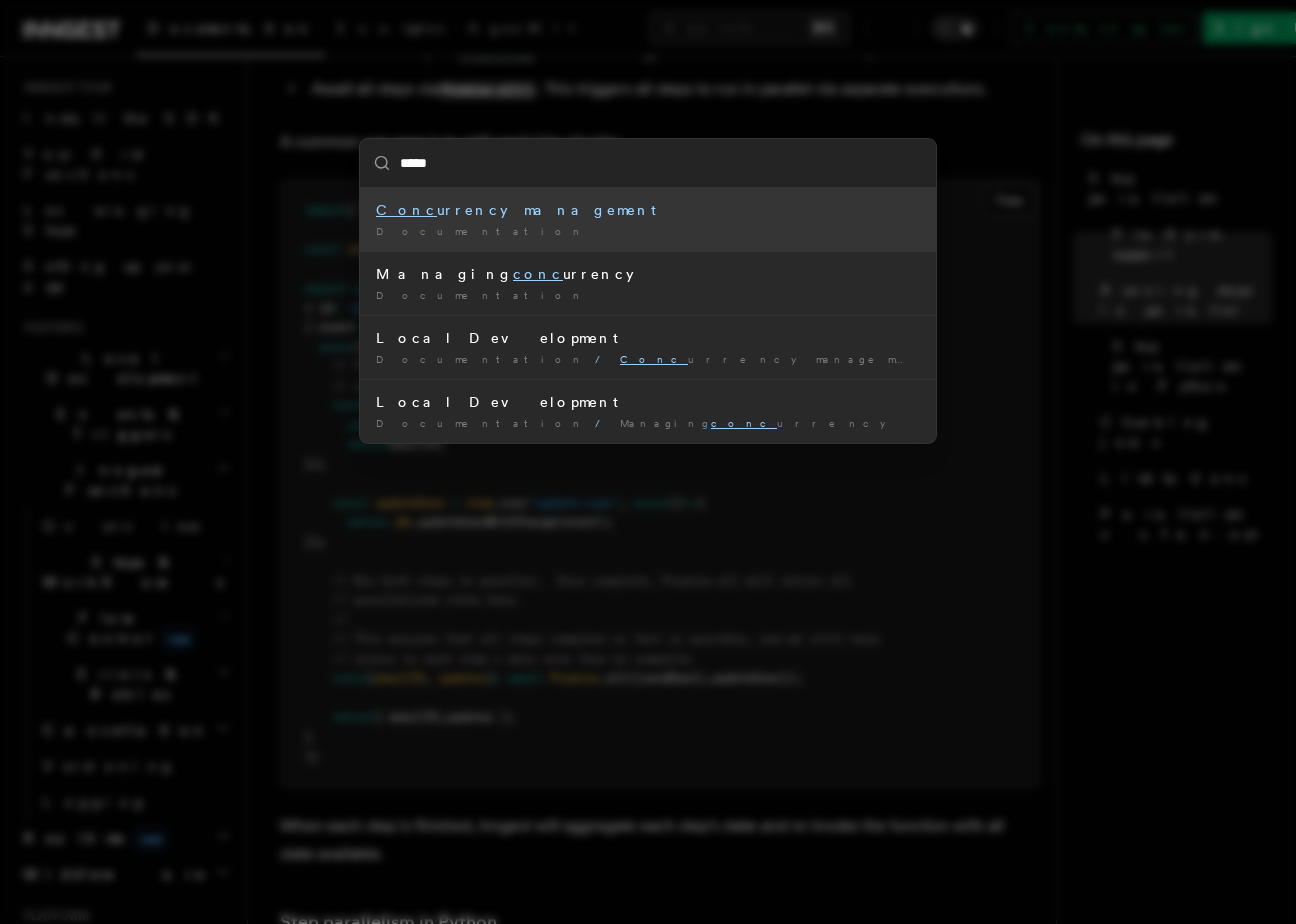 type on "******" 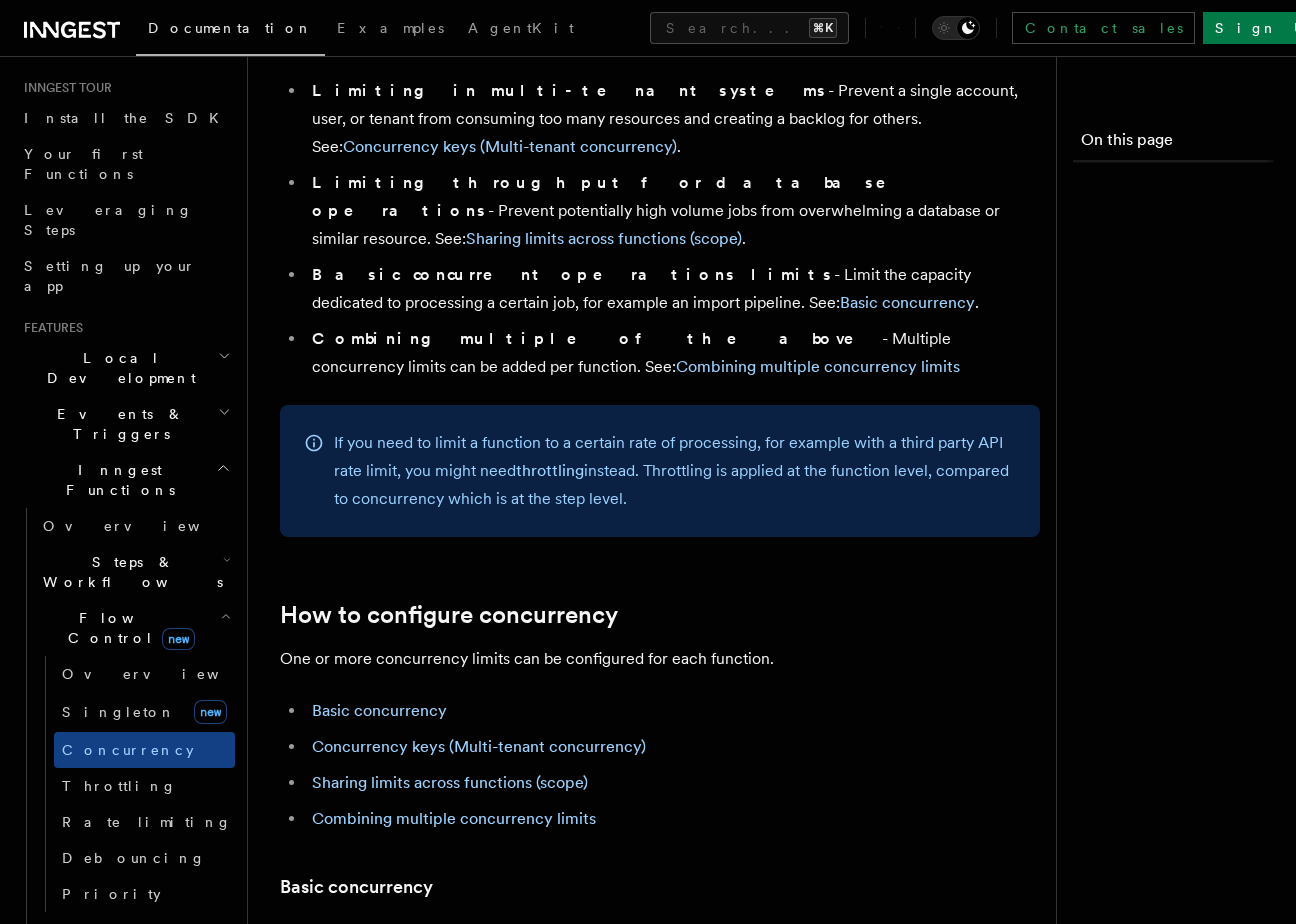 scroll, scrollTop: 0, scrollLeft: 0, axis: both 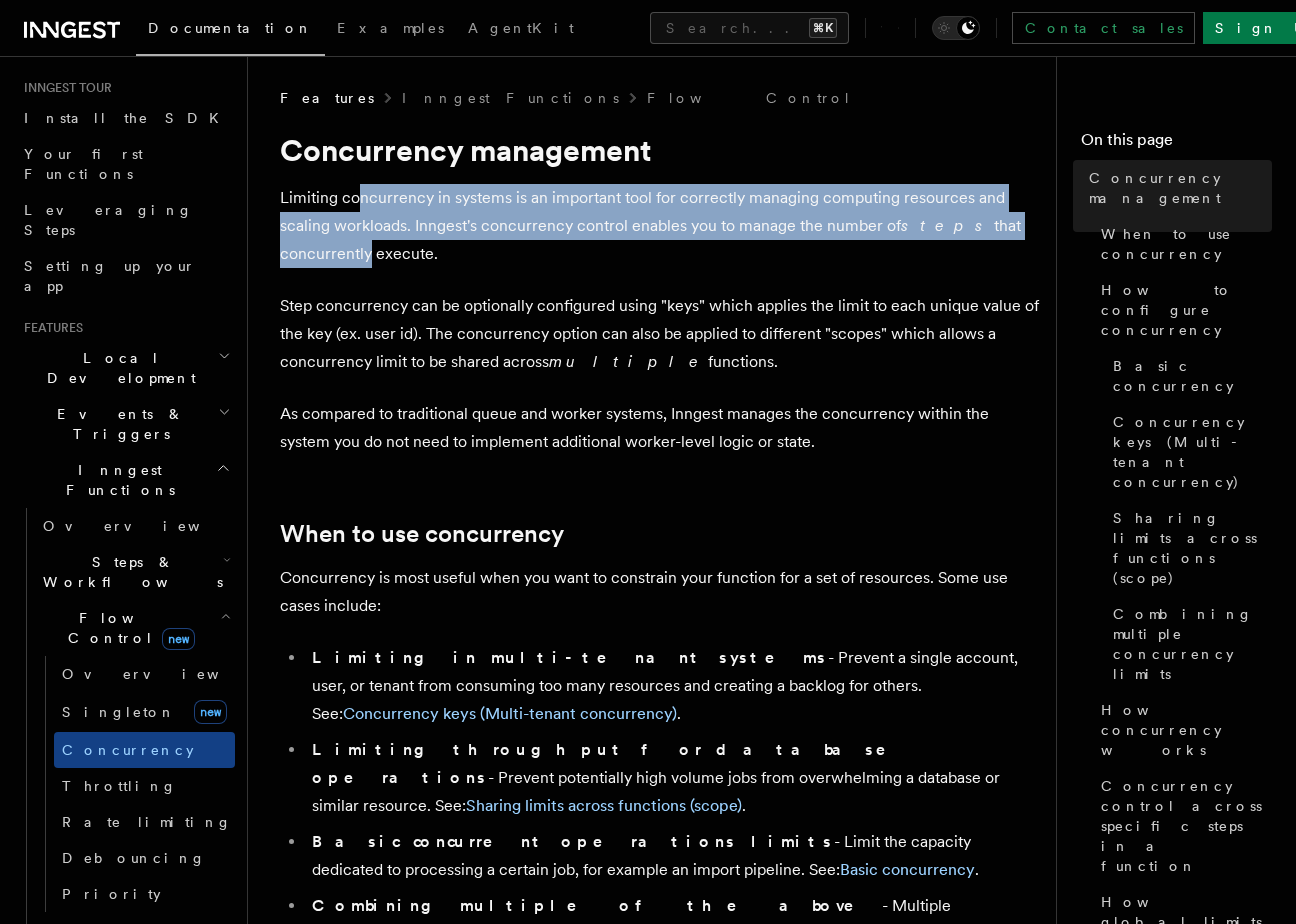 drag, startPoint x: 362, startPoint y: 195, endPoint x: 361, endPoint y: 253, distance: 58.00862 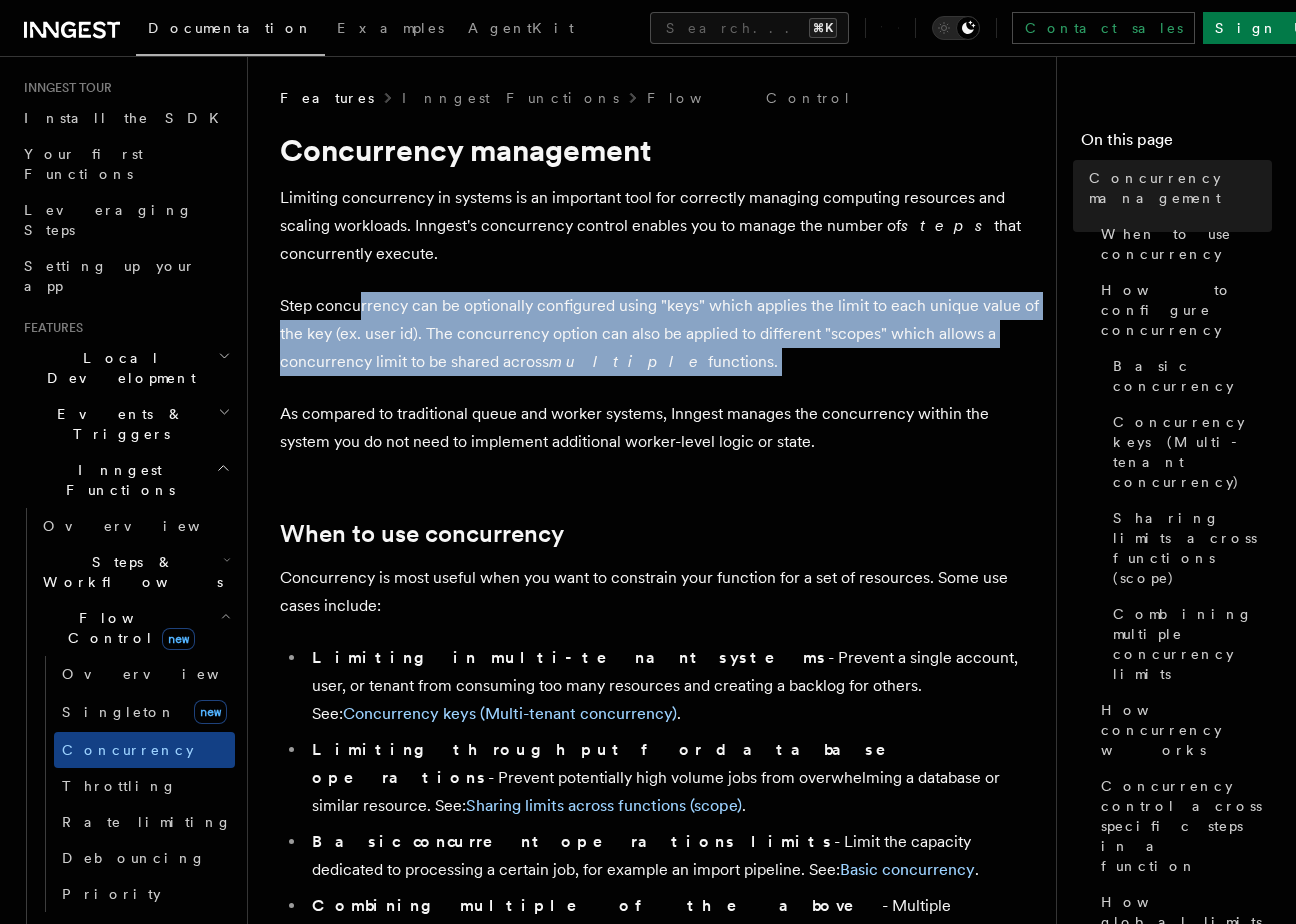 drag, startPoint x: 361, startPoint y: 319, endPoint x: 361, endPoint y: 384, distance: 65 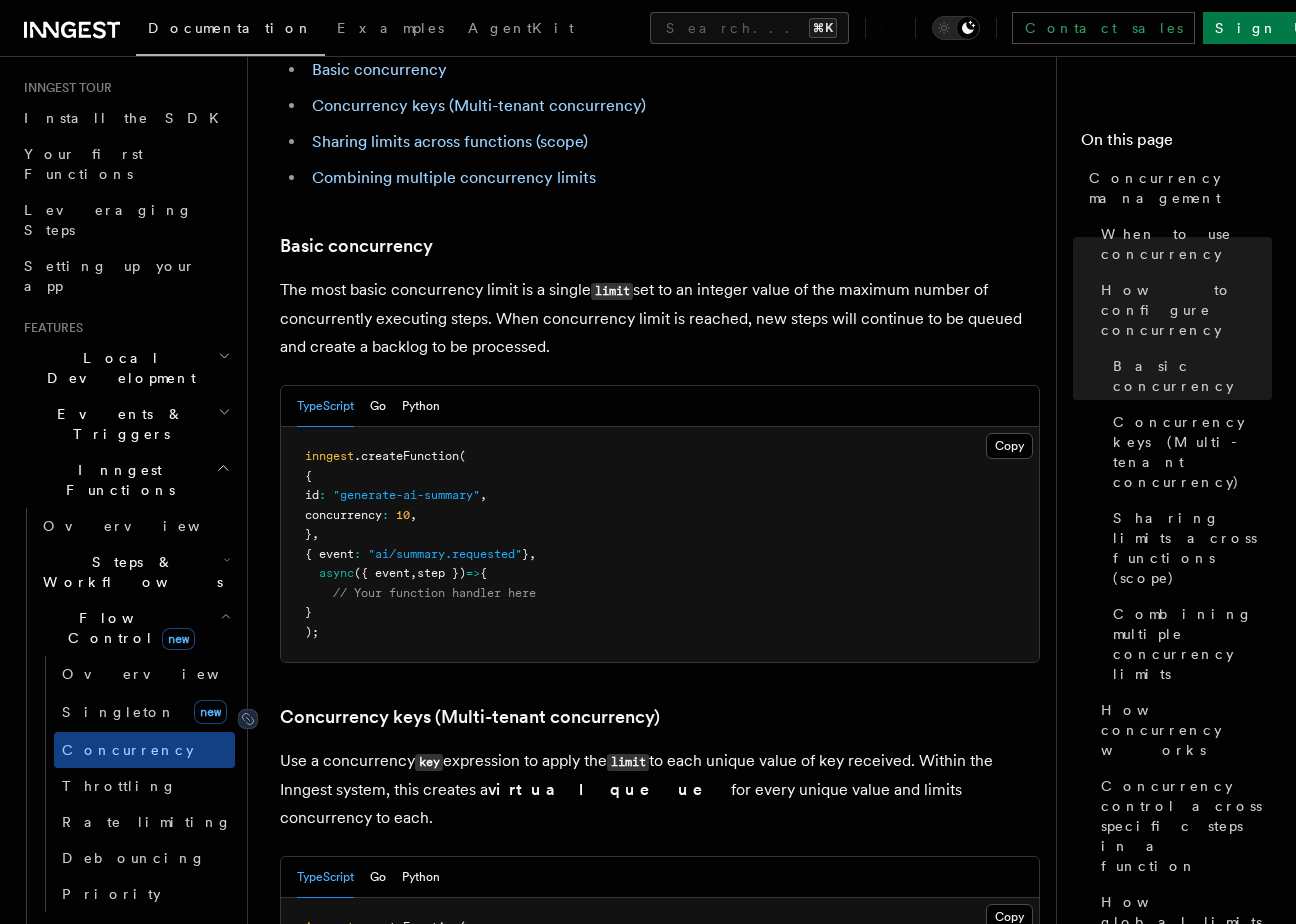 scroll, scrollTop: 1183, scrollLeft: 0, axis: vertical 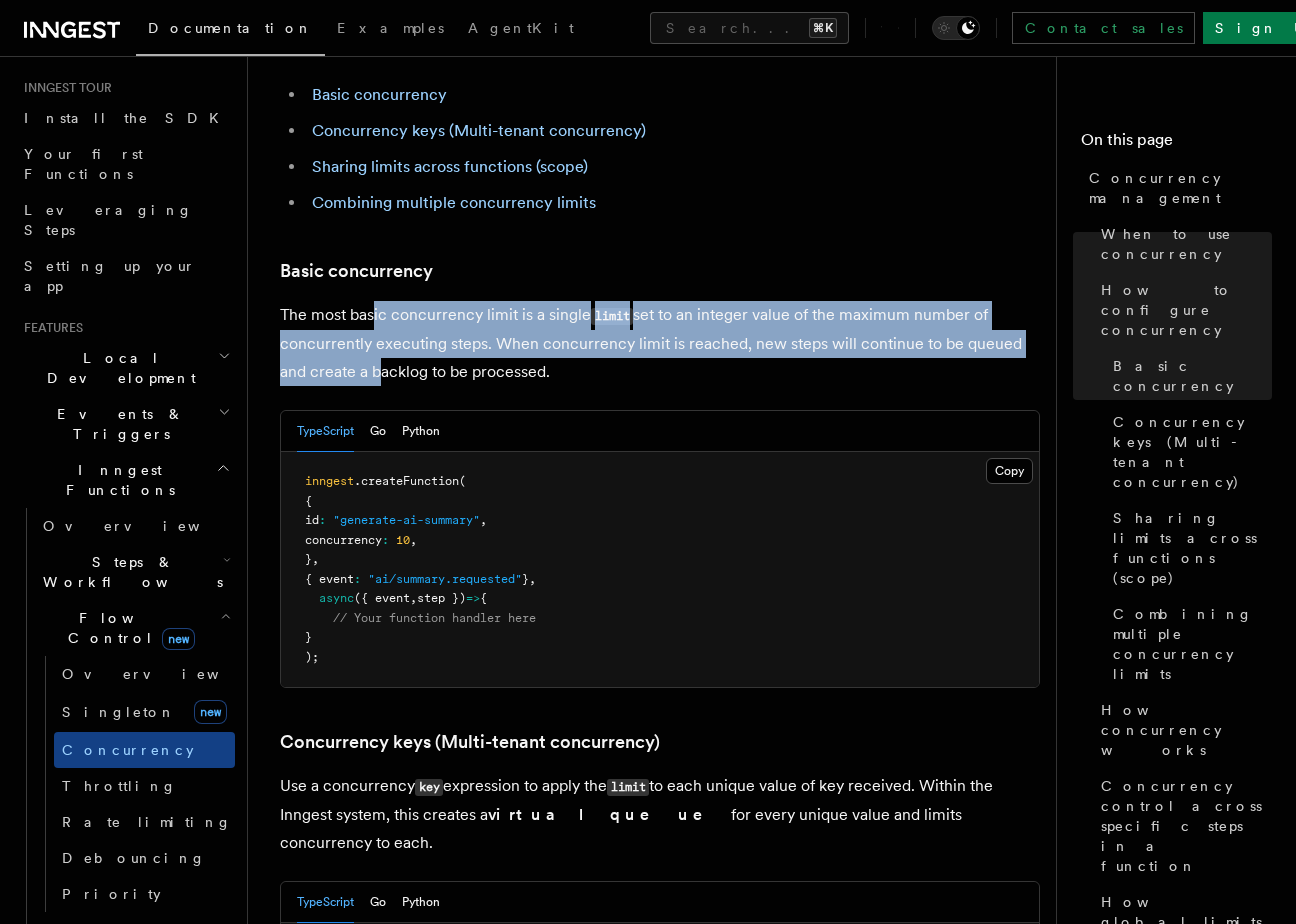 drag, startPoint x: 374, startPoint y: 265, endPoint x: 374, endPoint y: 323, distance: 58 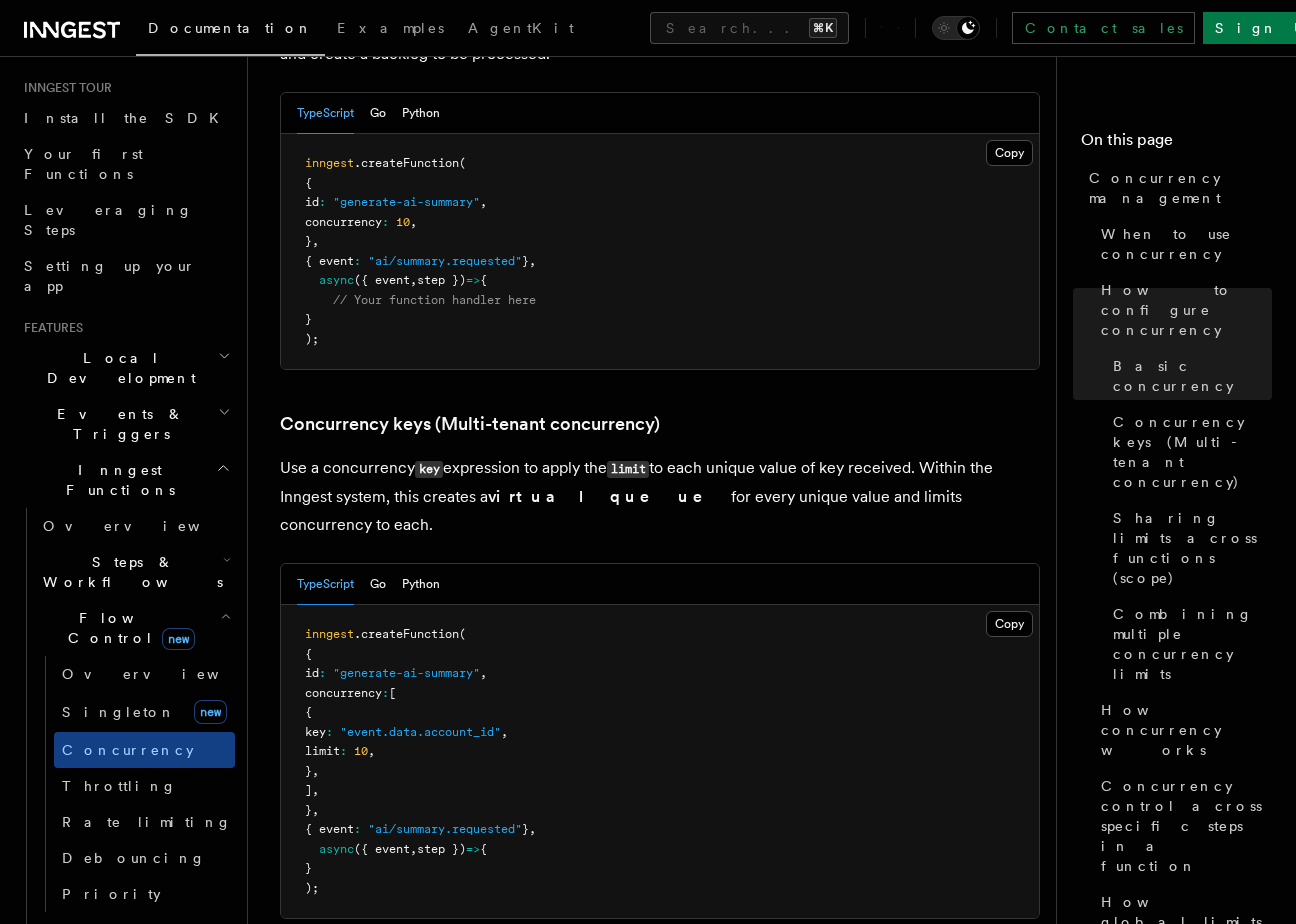 scroll, scrollTop: 1554, scrollLeft: 0, axis: vertical 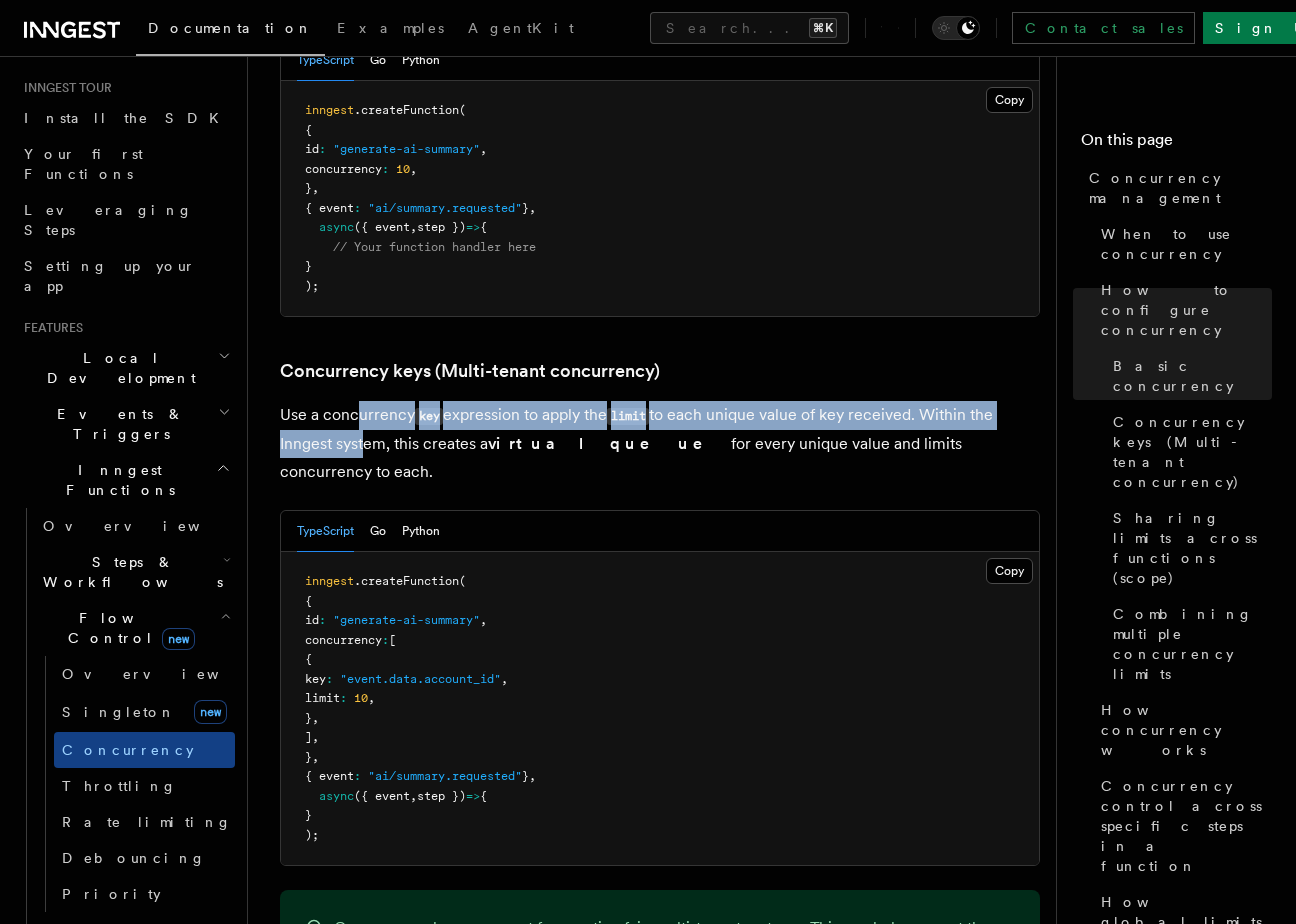 drag, startPoint x: 359, startPoint y: 360, endPoint x: 358, endPoint y: 390, distance: 30.016663 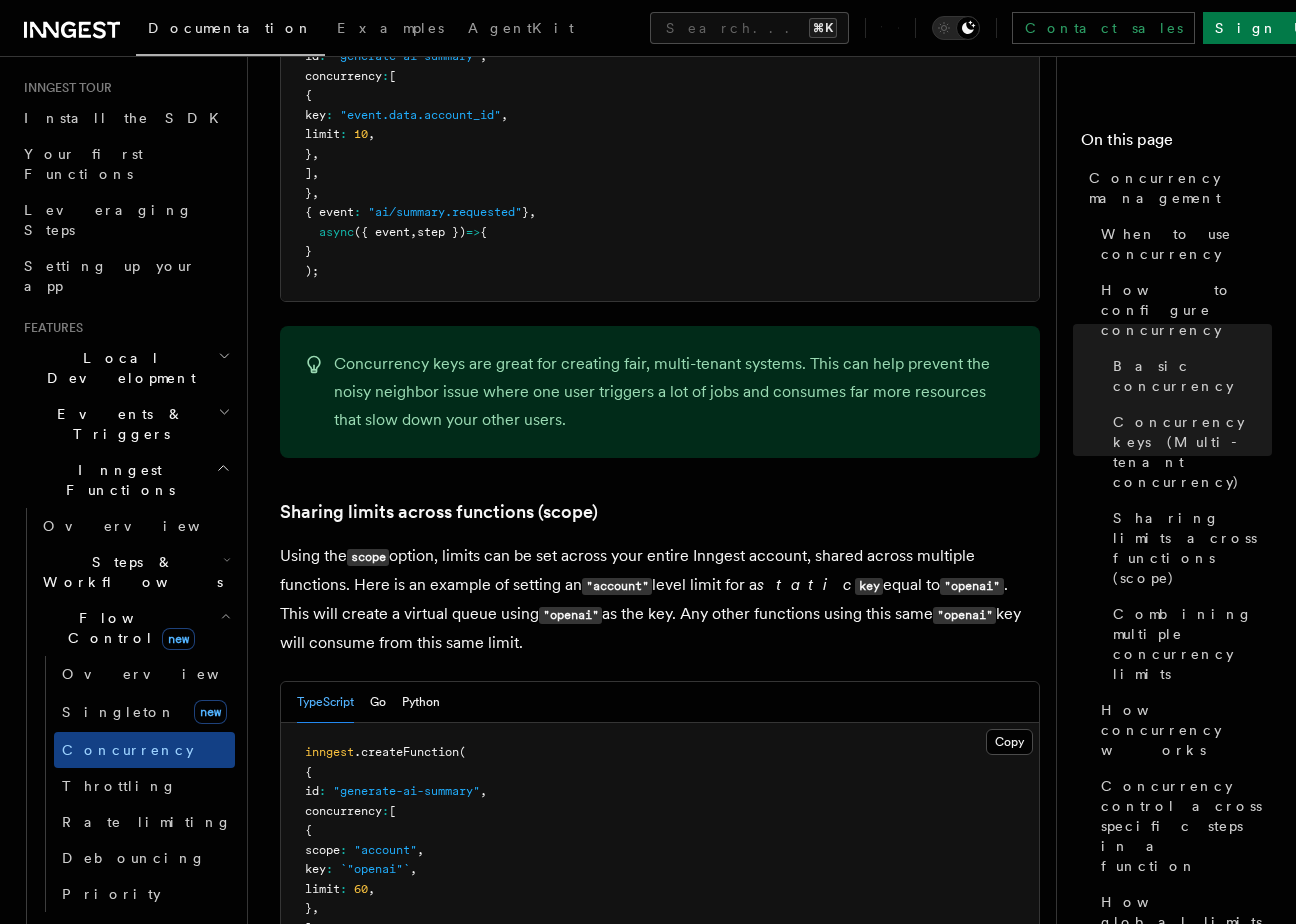 scroll, scrollTop: 2121, scrollLeft: 0, axis: vertical 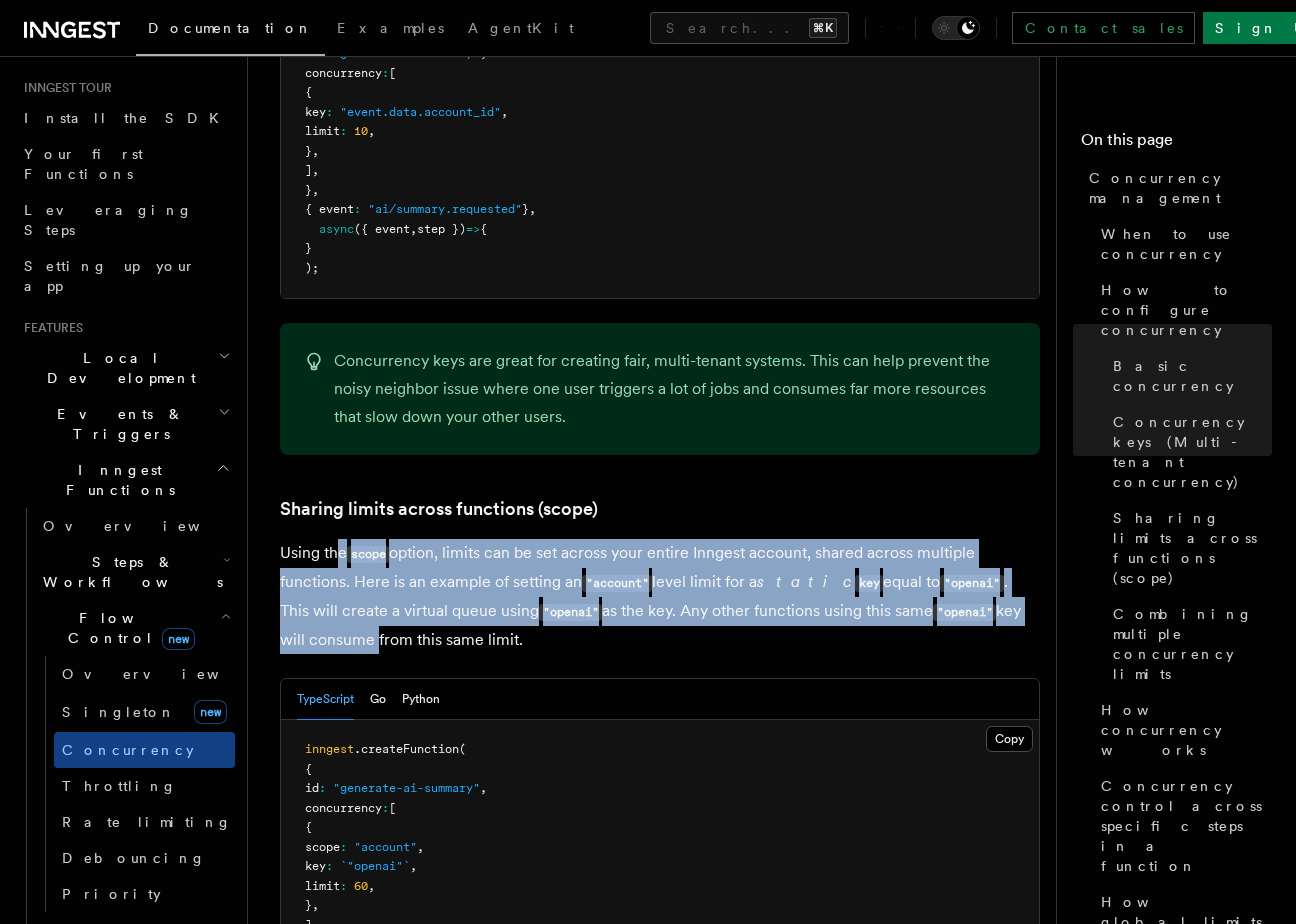drag, startPoint x: 337, startPoint y: 468, endPoint x: 342, endPoint y: 548, distance: 80.1561 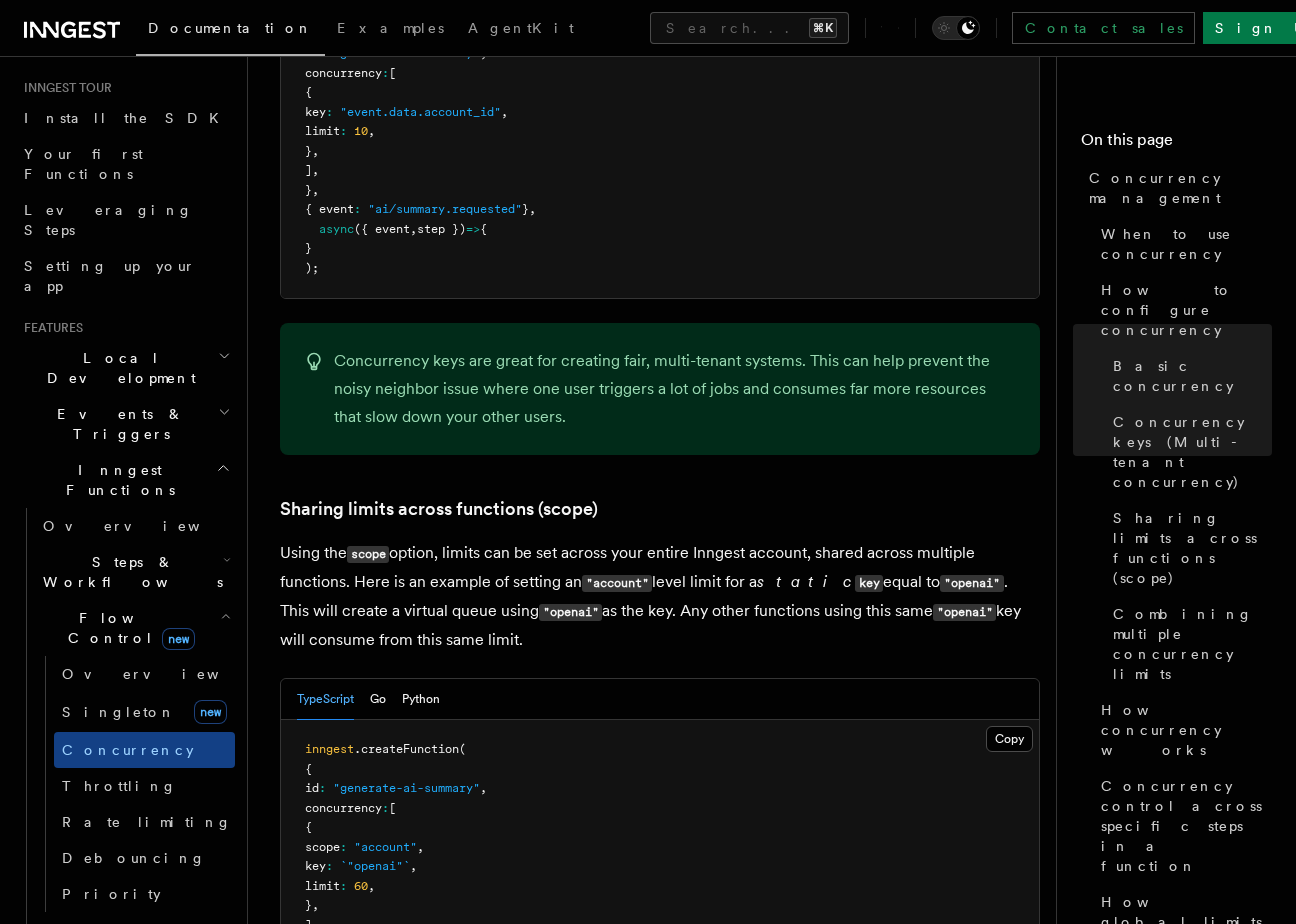 drag, startPoint x: 388, startPoint y: 560, endPoint x: 350, endPoint y: 469, distance: 98.61542 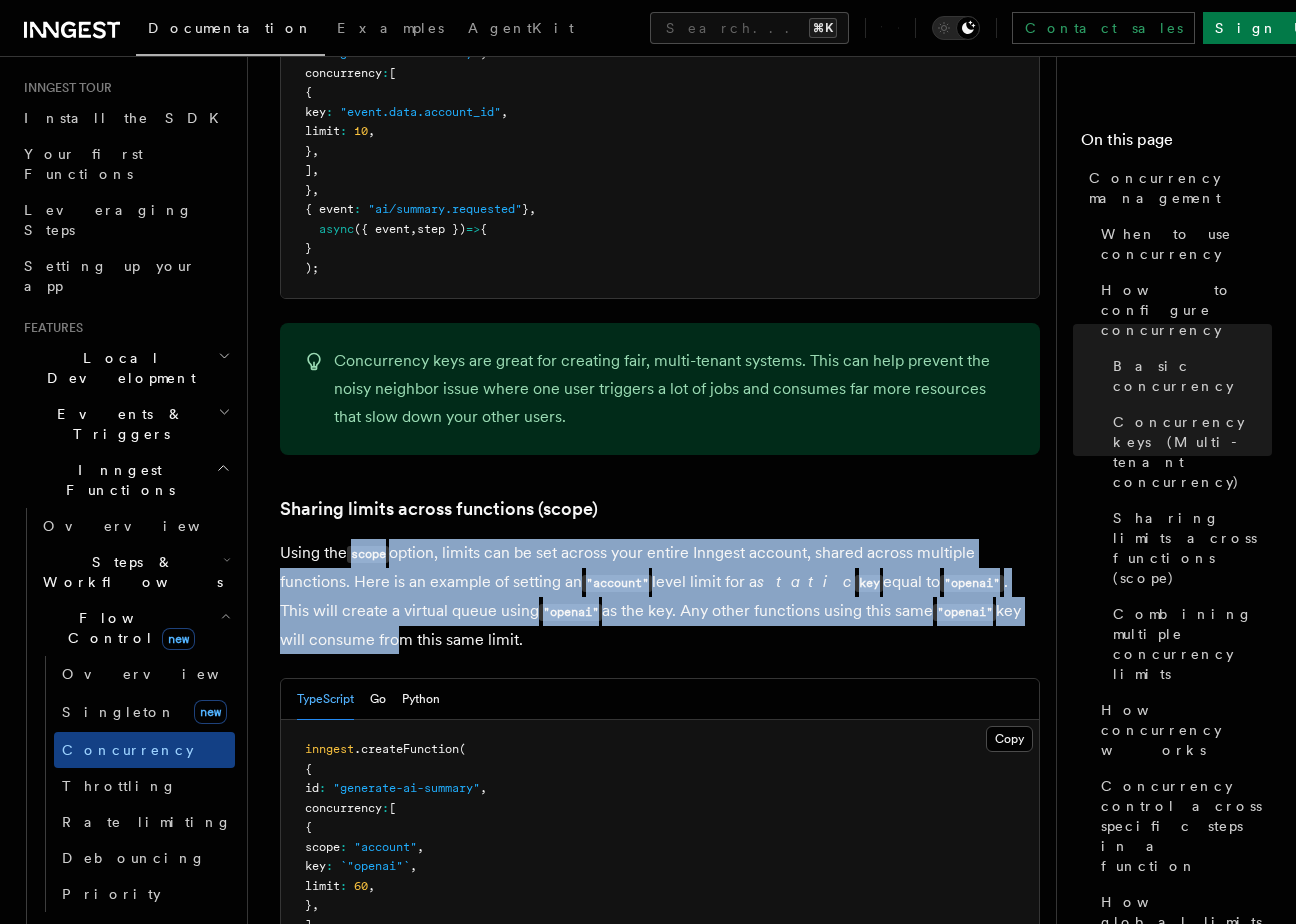 drag, startPoint x: 350, startPoint y: 467, endPoint x: 357, endPoint y: 563, distance: 96.25487 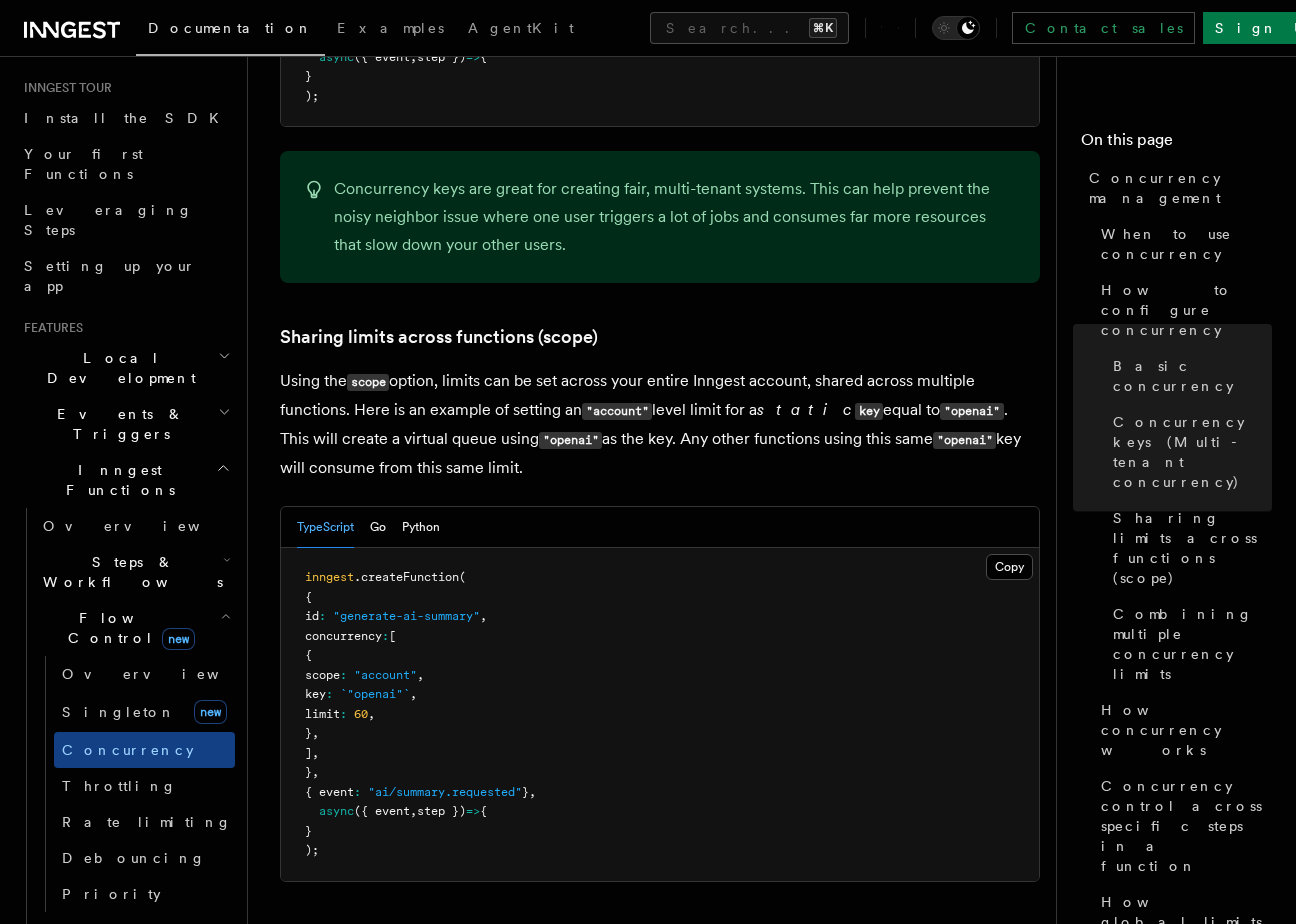 scroll, scrollTop: 2328, scrollLeft: 0, axis: vertical 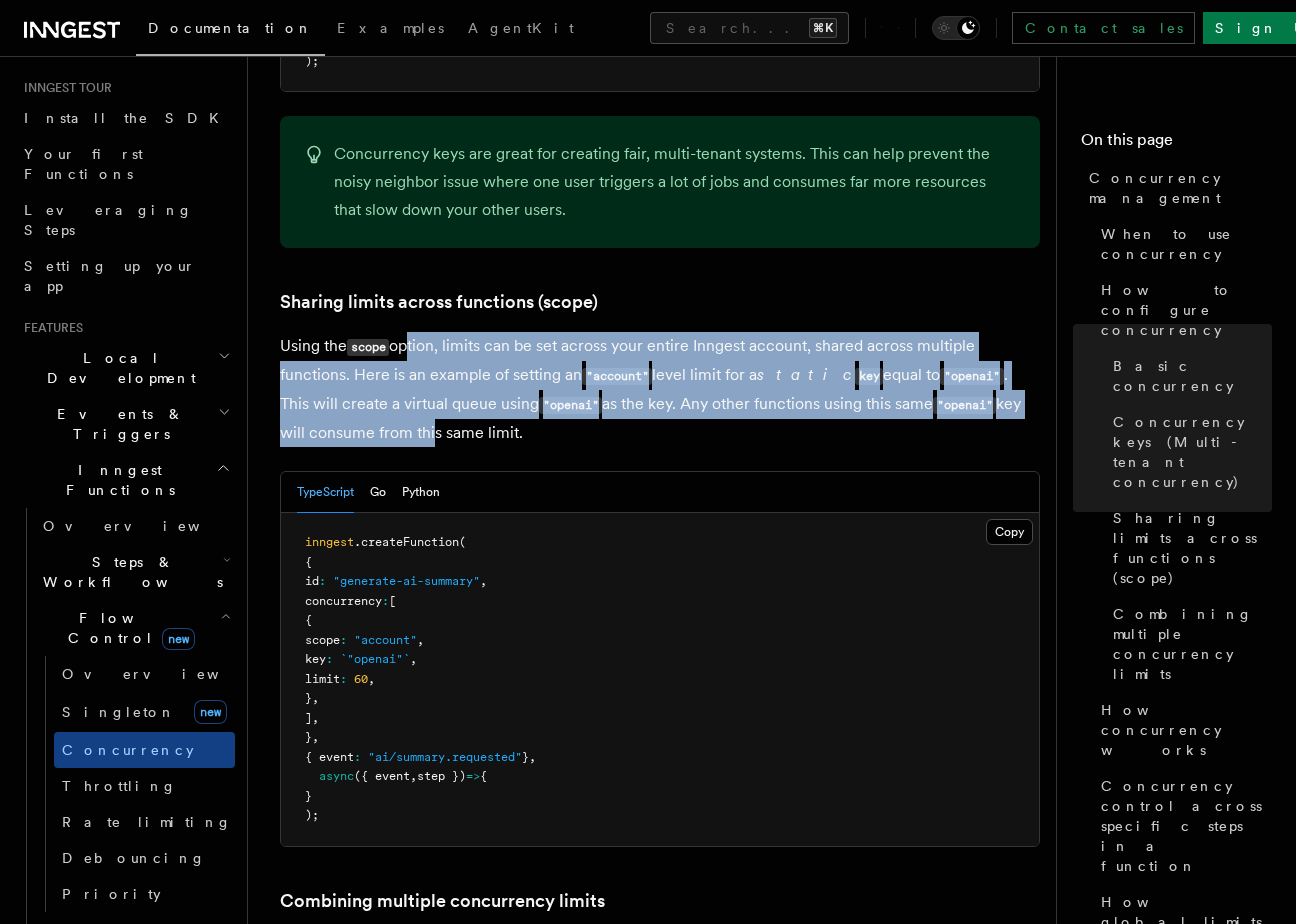drag, startPoint x: 411, startPoint y: 268, endPoint x: 398, endPoint y: 354, distance: 86.977005 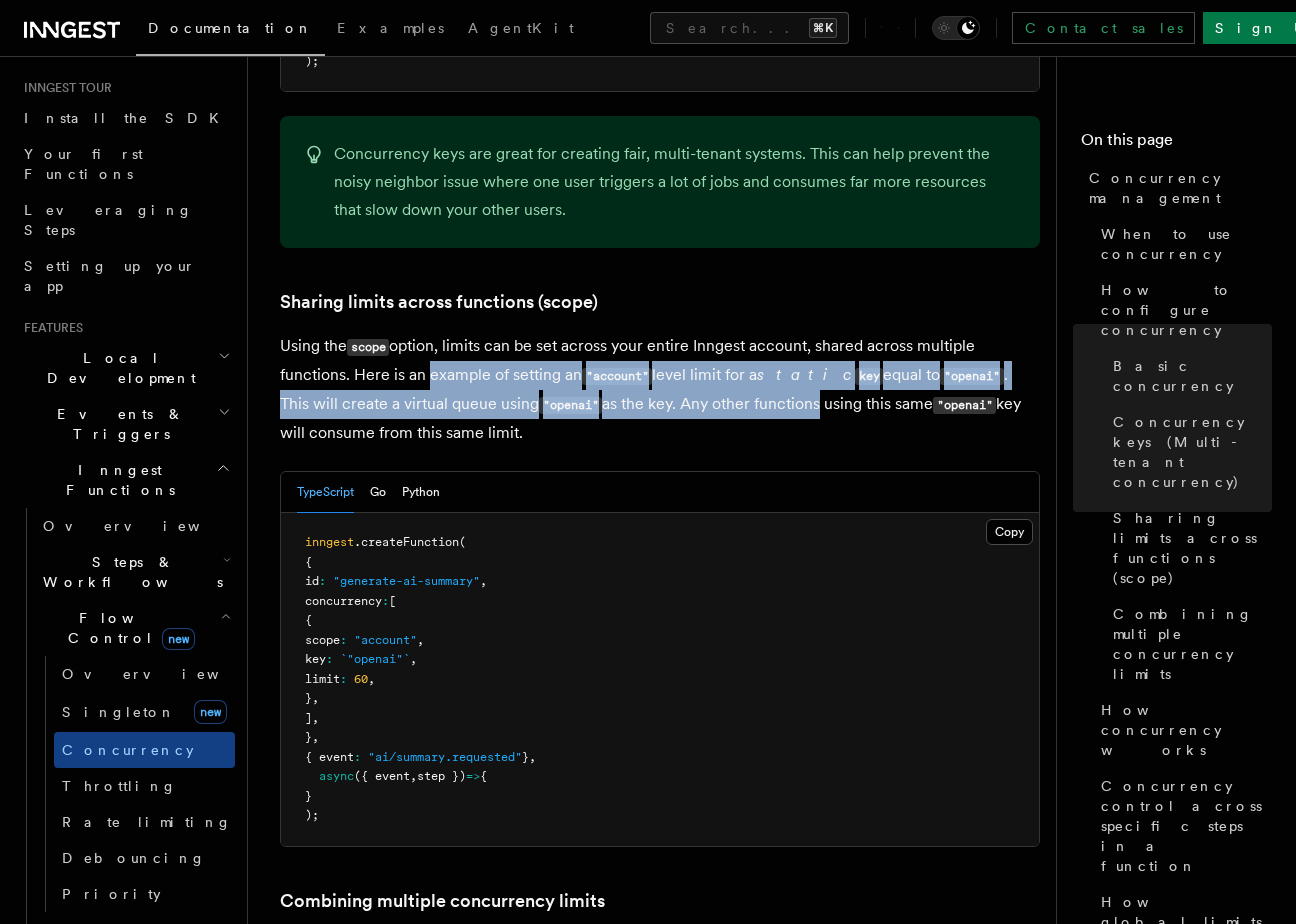 drag, startPoint x: 423, startPoint y: 300, endPoint x: 753, endPoint y: 328, distance: 331.18576 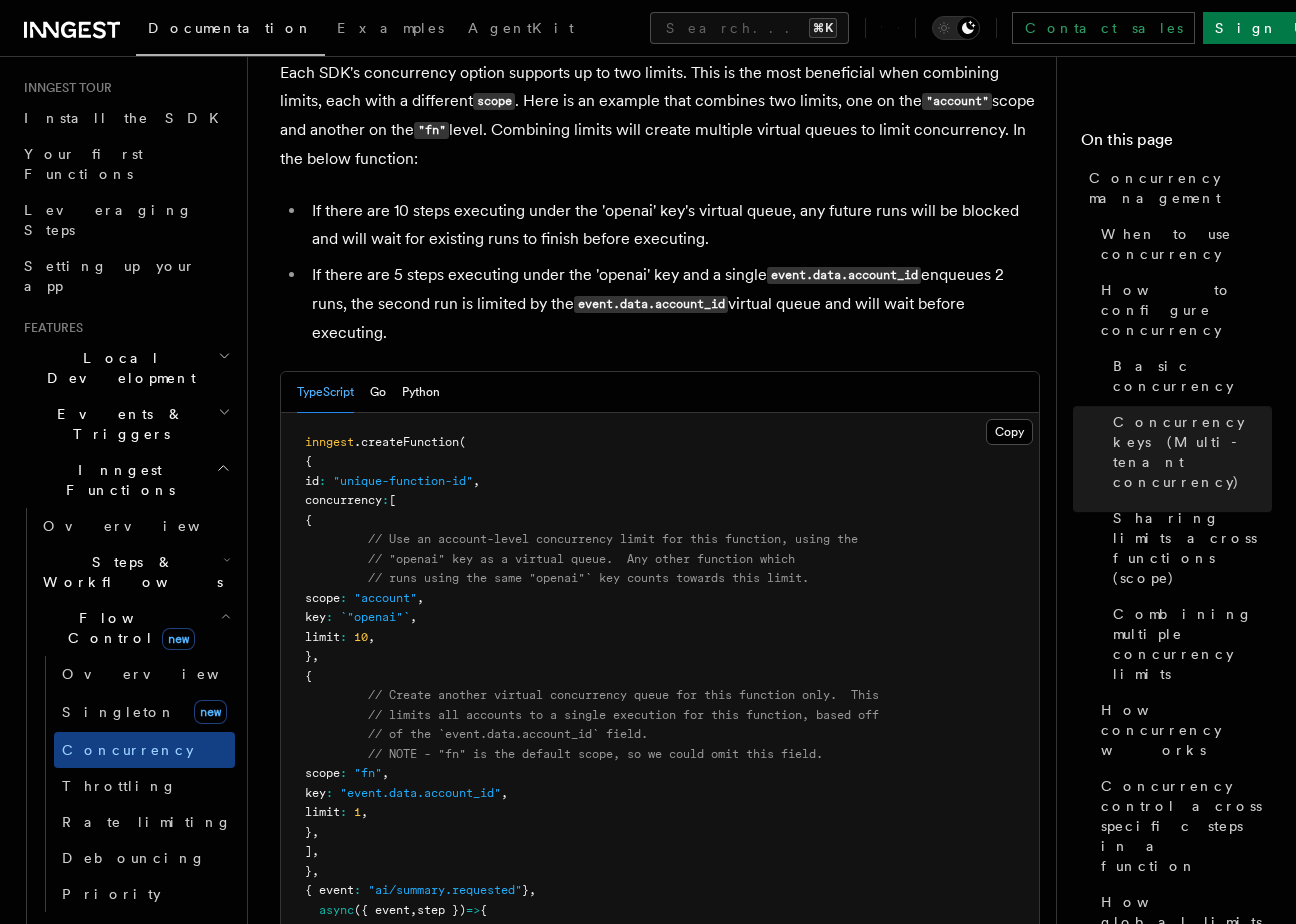 scroll, scrollTop: 3865, scrollLeft: 0, axis: vertical 